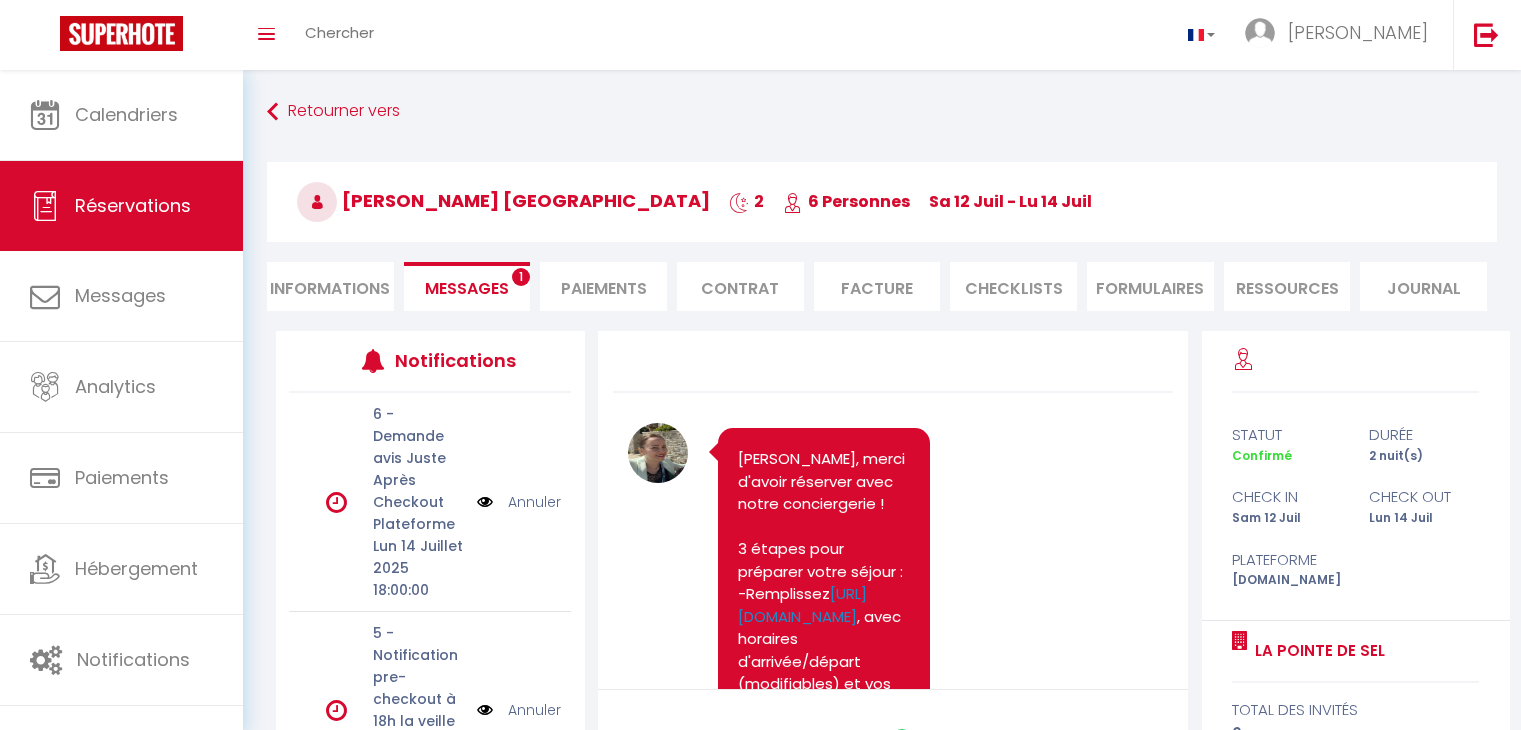 scroll, scrollTop: 70, scrollLeft: 0, axis: vertical 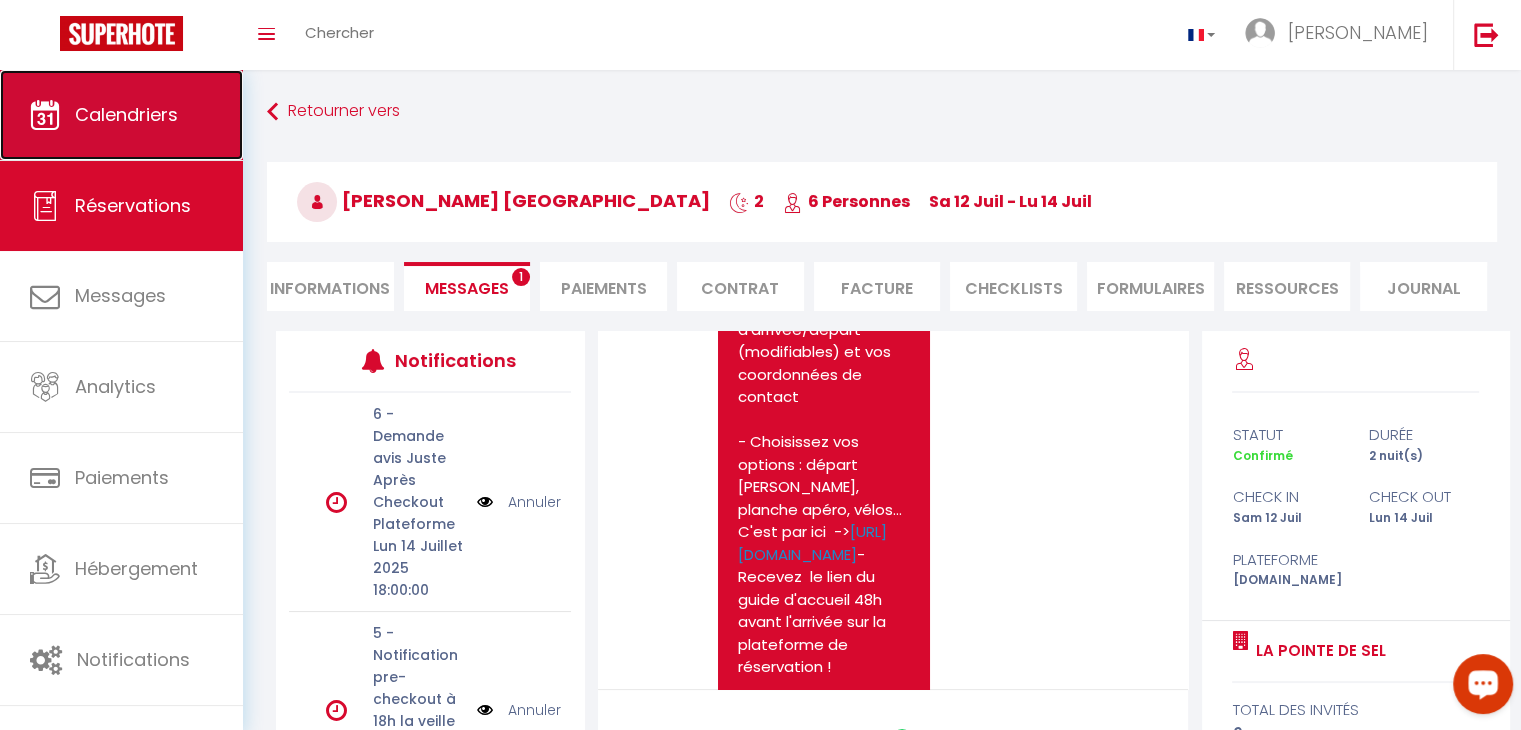 click on "Calendriers" at bounding box center [121, 115] 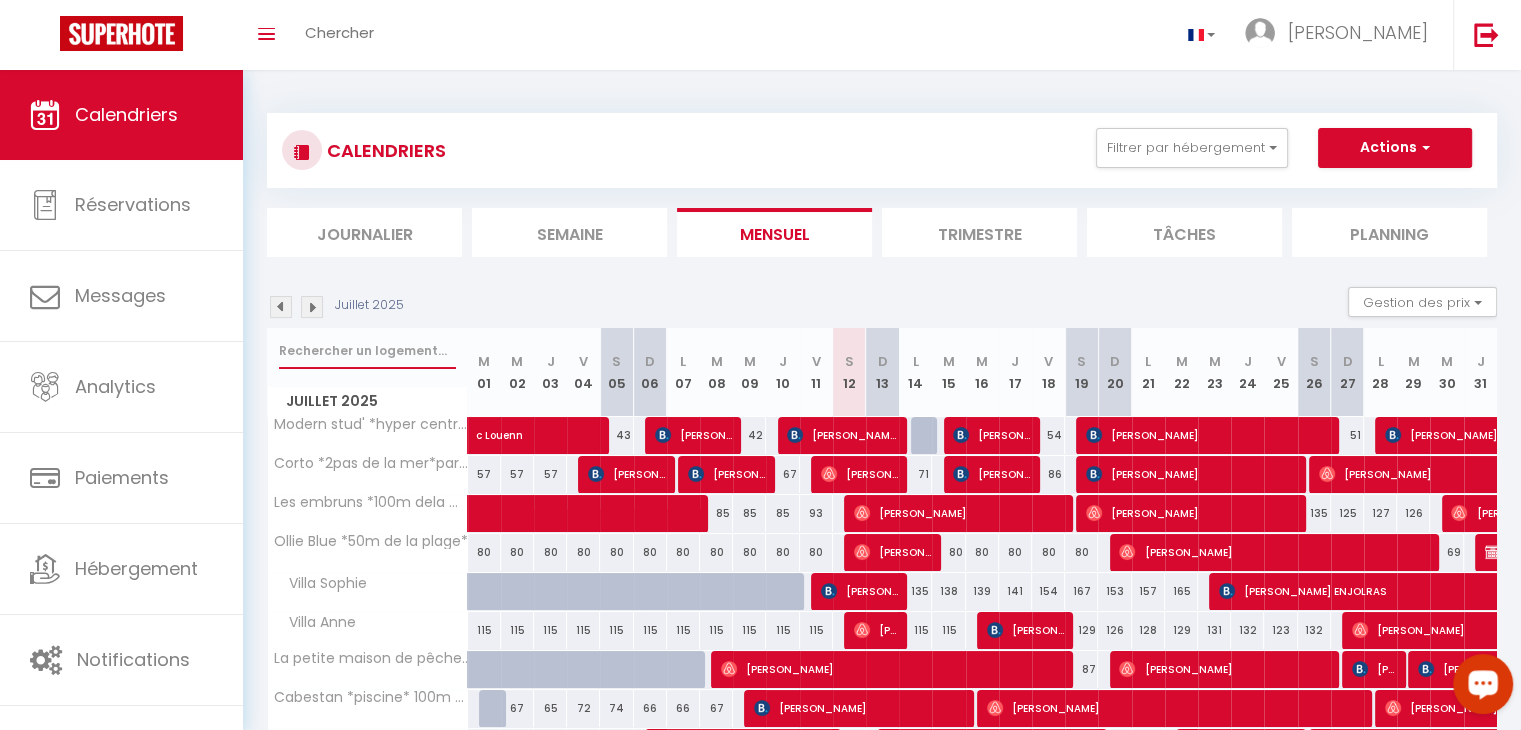 click at bounding box center (367, 351) 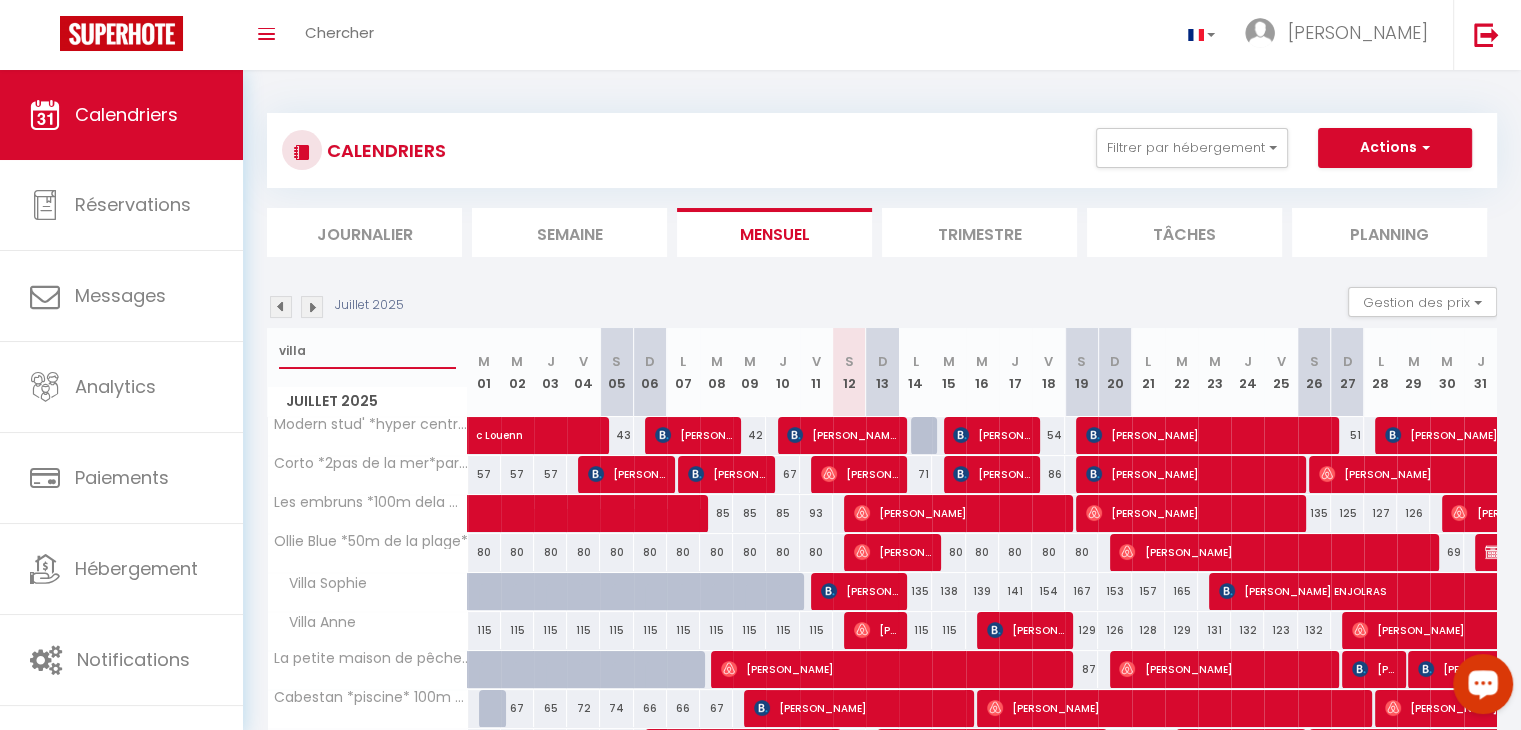 type on "villa" 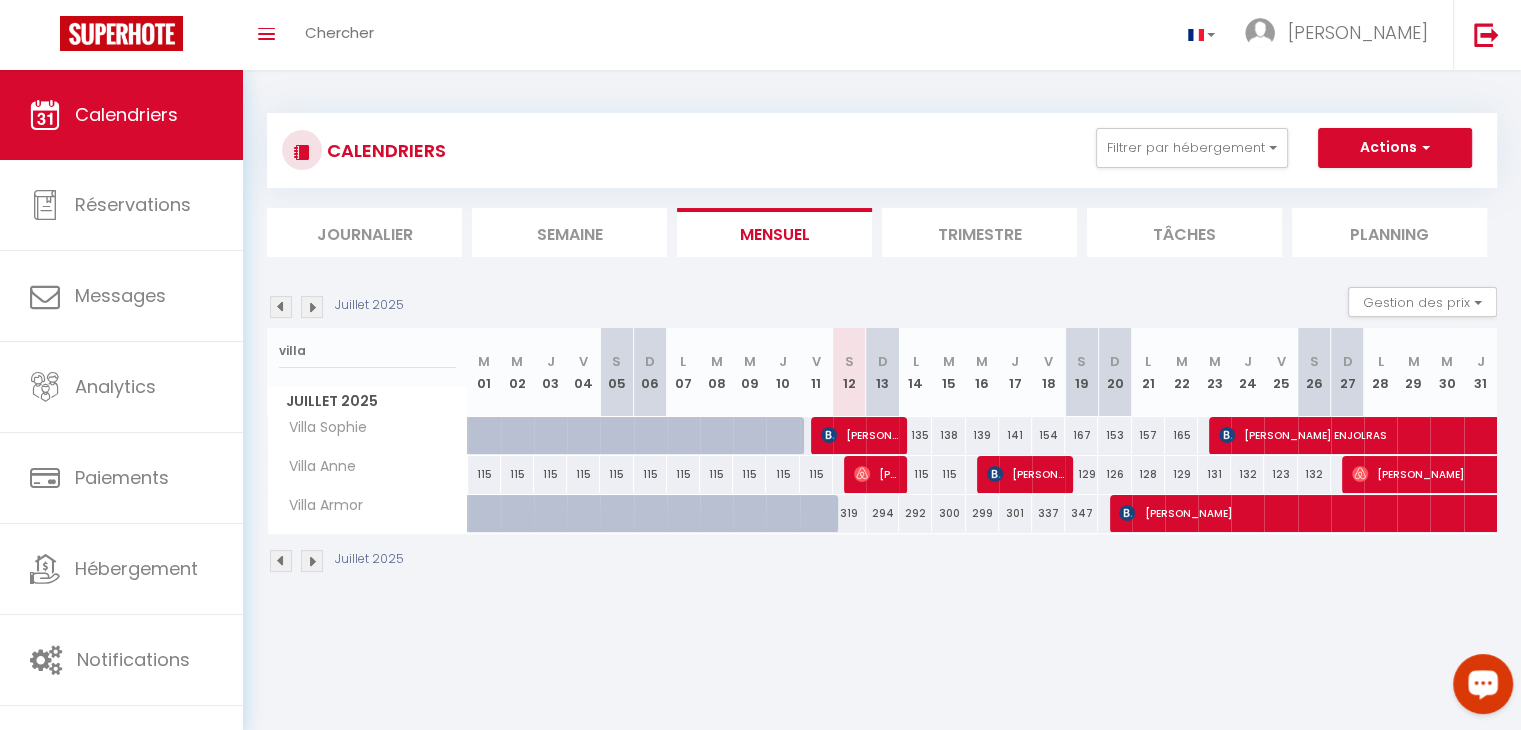 click on "135" at bounding box center (915, 435) 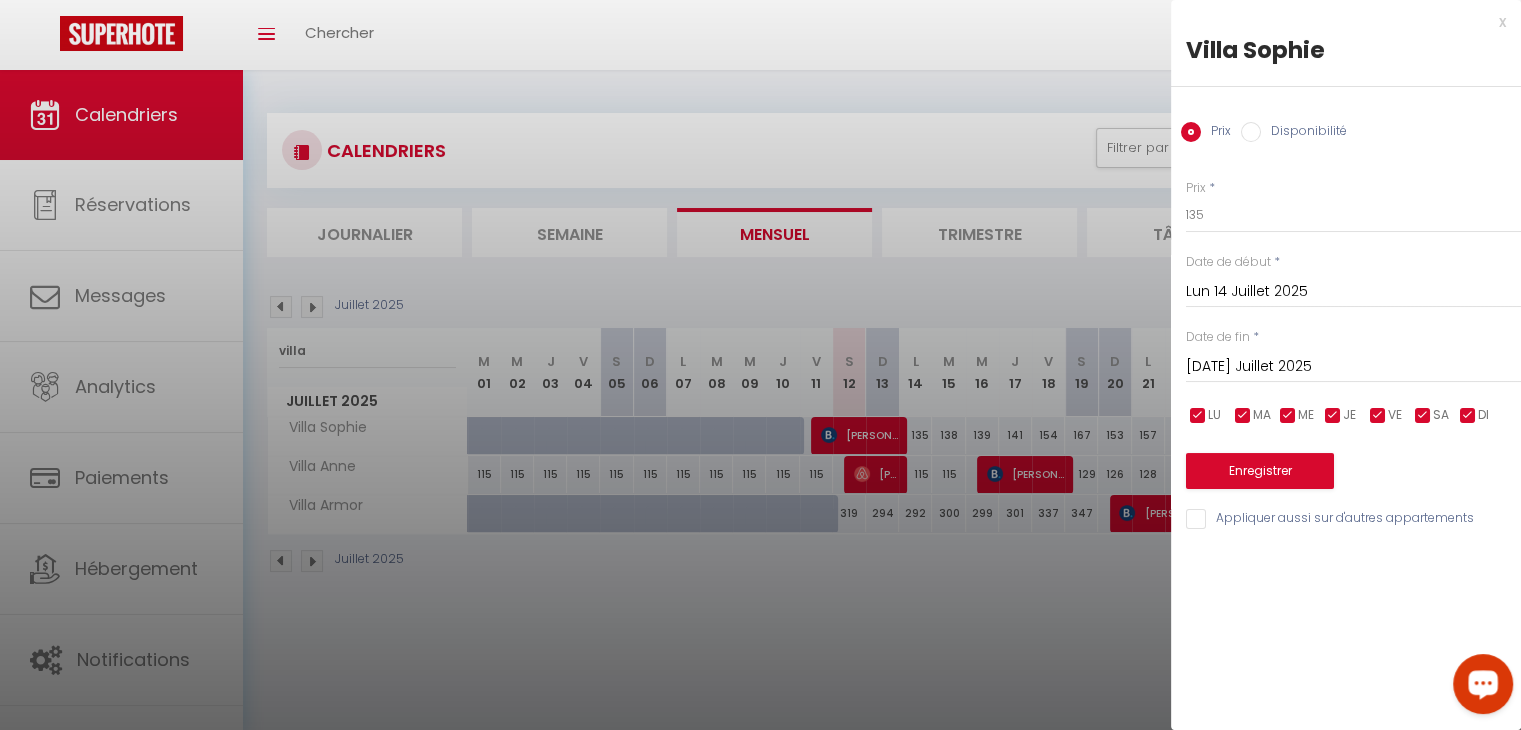 click on "Disponibilité" at bounding box center [1304, 133] 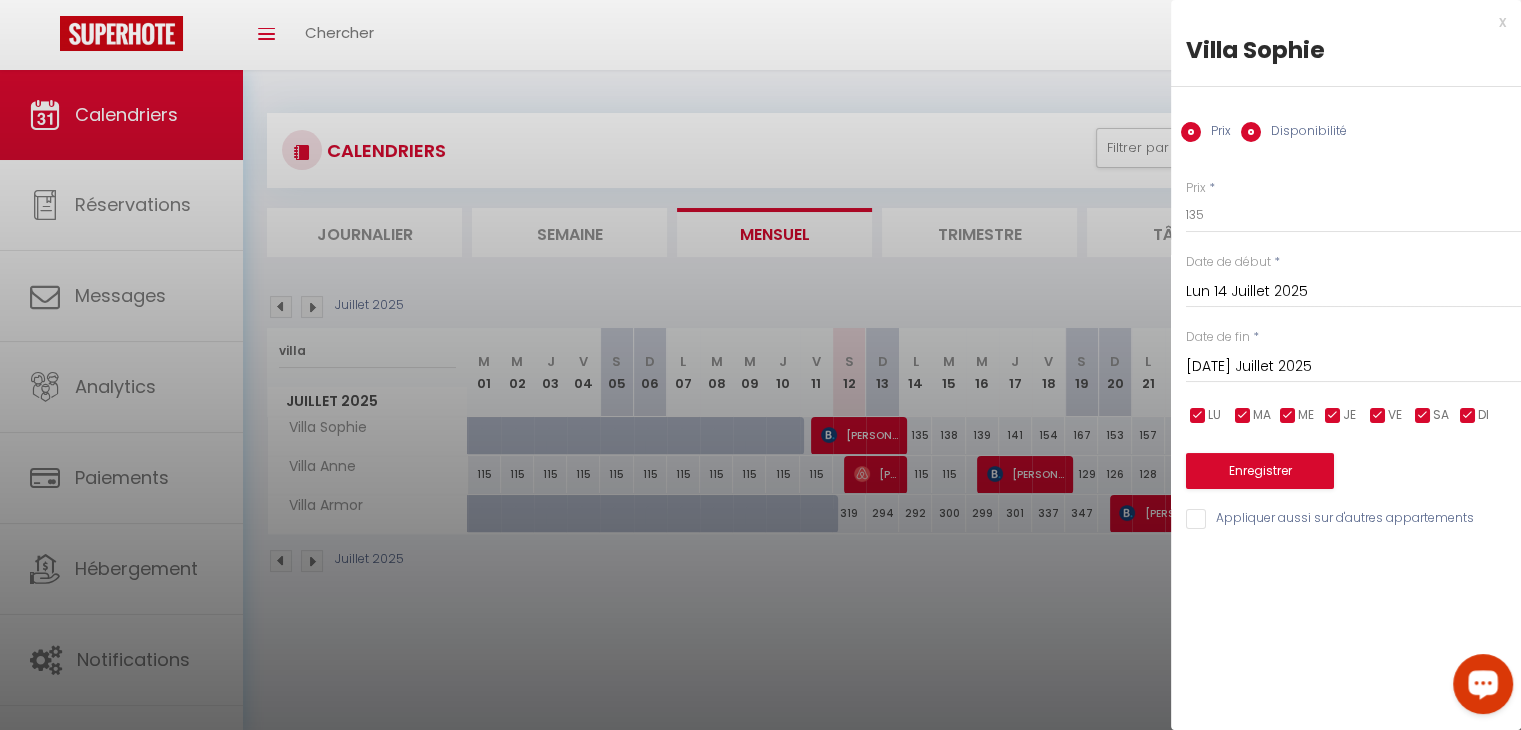 radio on "false" 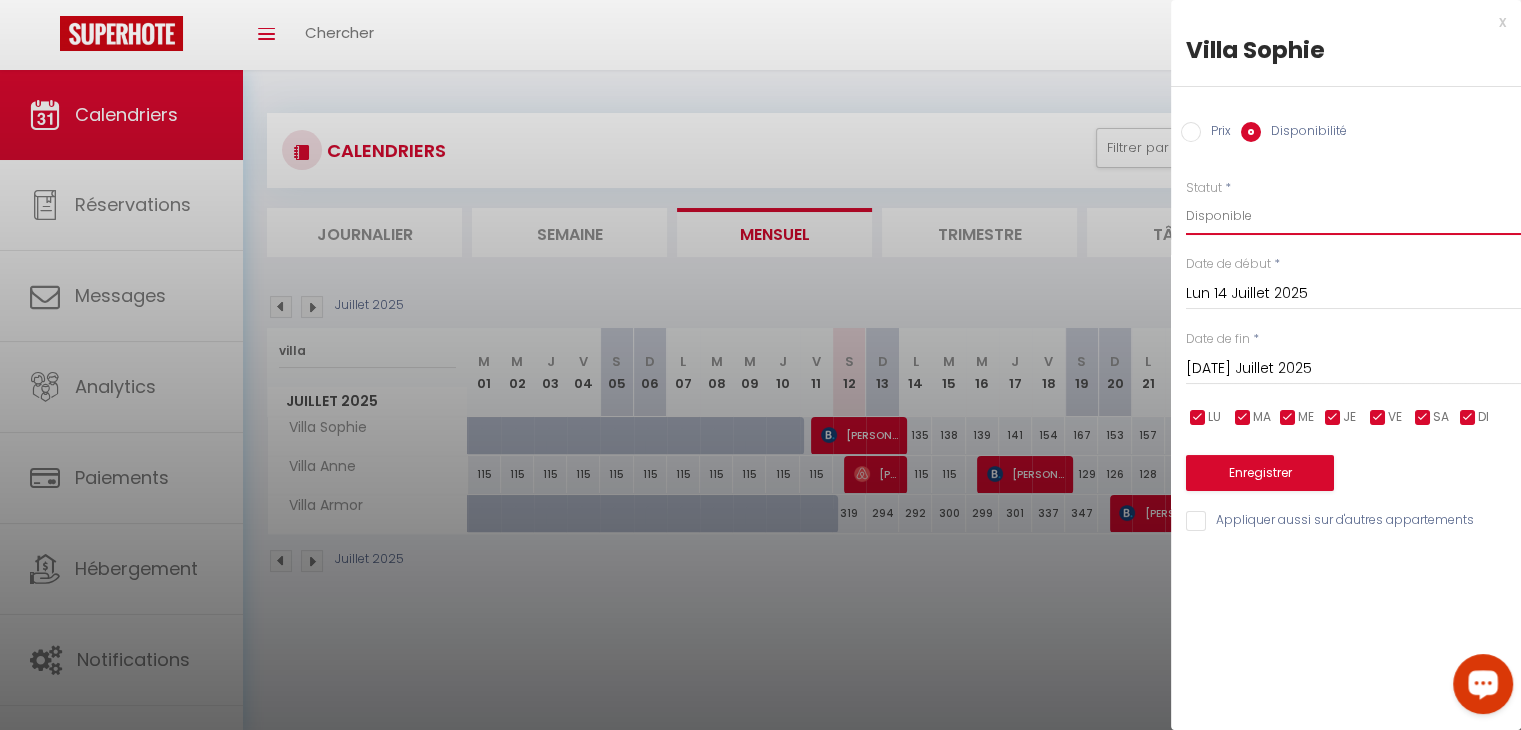 click on "Disponible
Indisponible" at bounding box center [1353, 216] 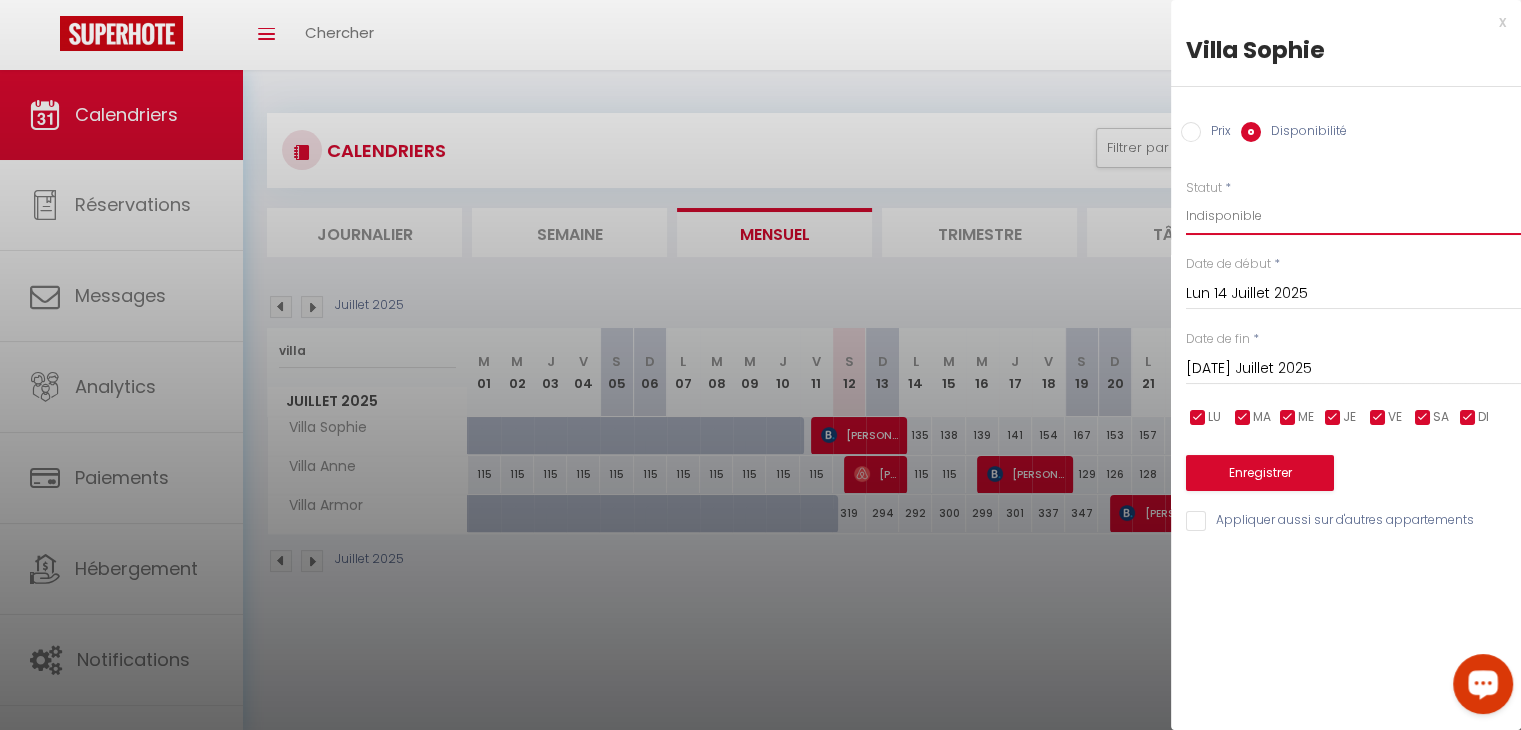 click on "Disponible
Indisponible" at bounding box center [1353, 216] 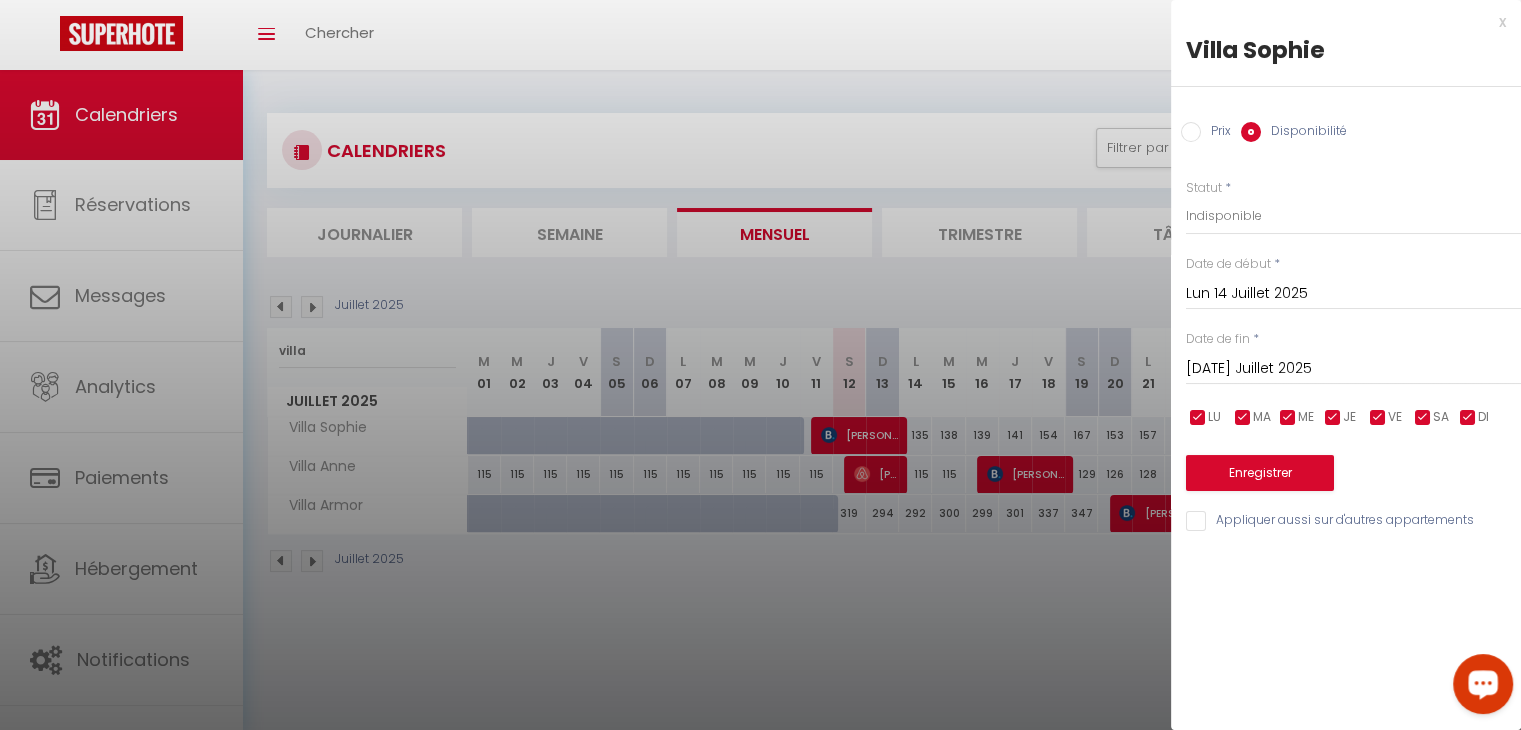 click on "Lun 14 Juillet 2025" at bounding box center [1353, 294] 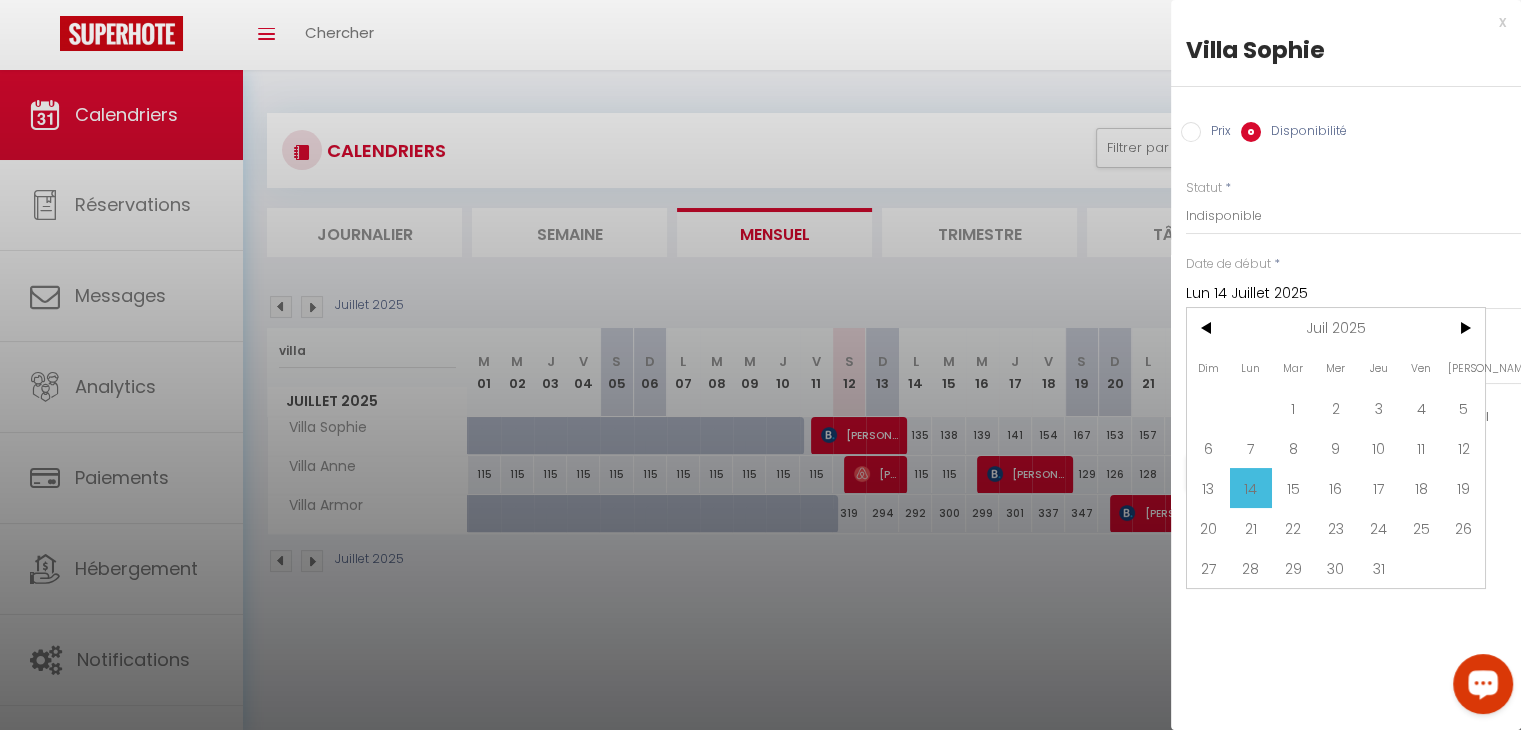 click on "Lun 14 Juillet 2025" at bounding box center [1353, 294] 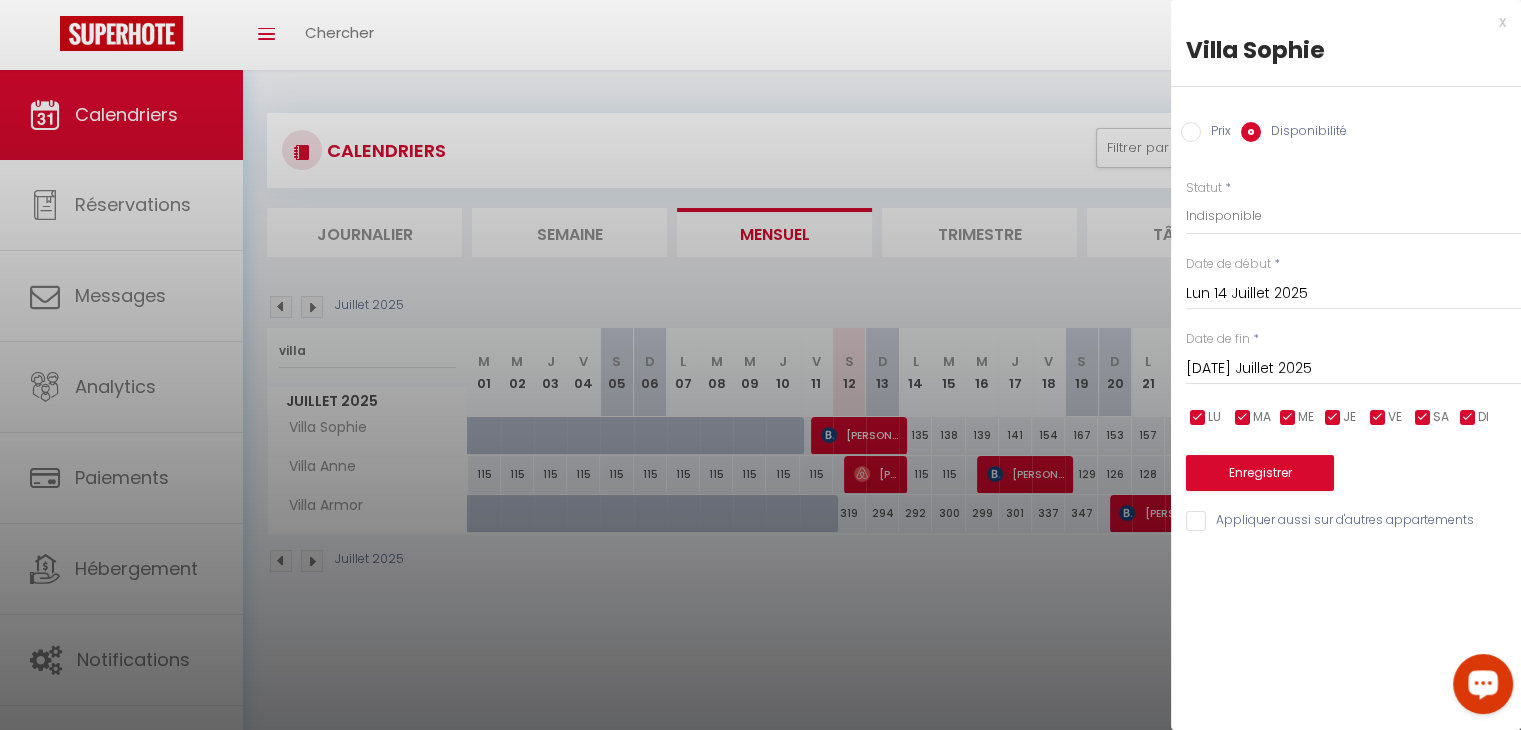 click on "[DATE] Juillet 2025" at bounding box center [1353, 369] 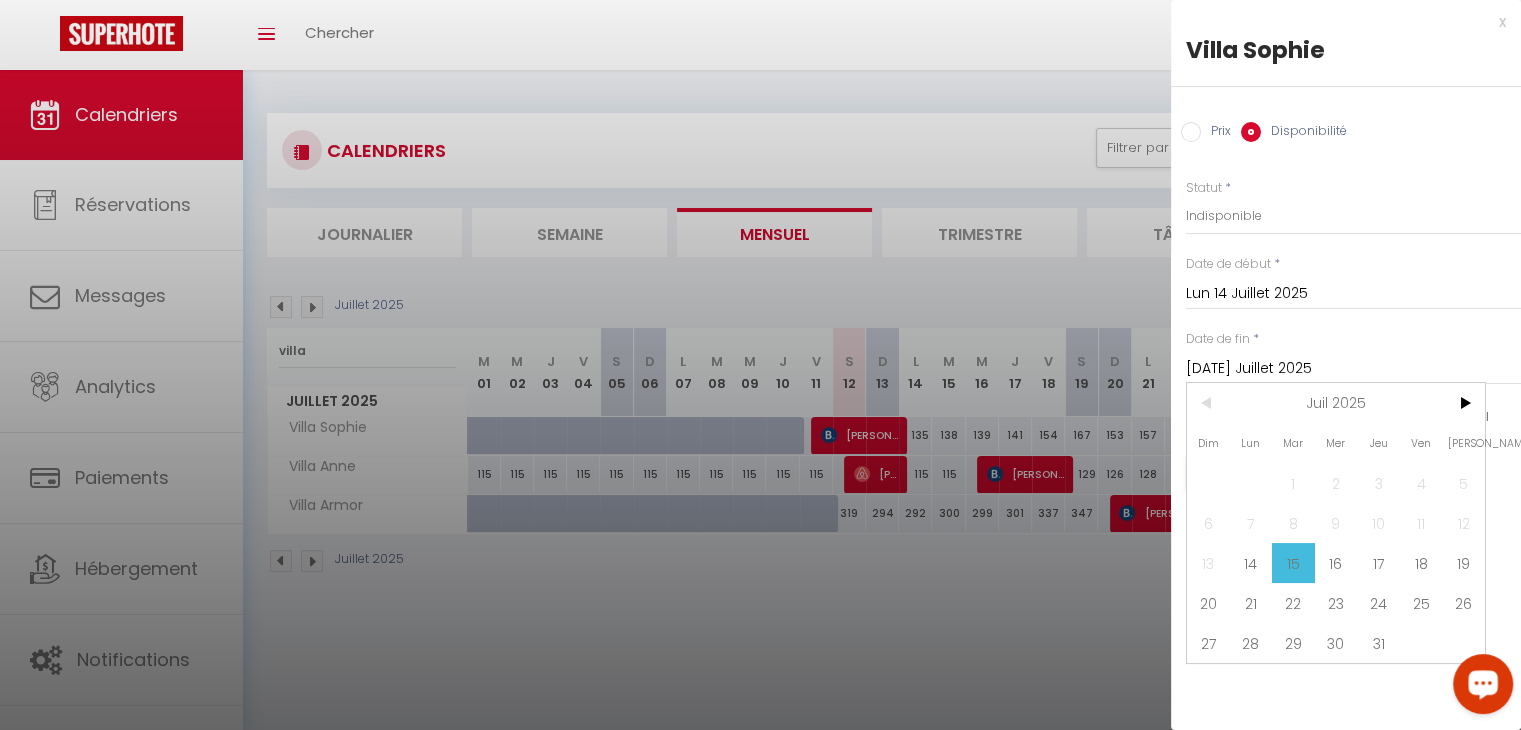 click on "[DATE] Juillet 2025" at bounding box center (1353, 369) 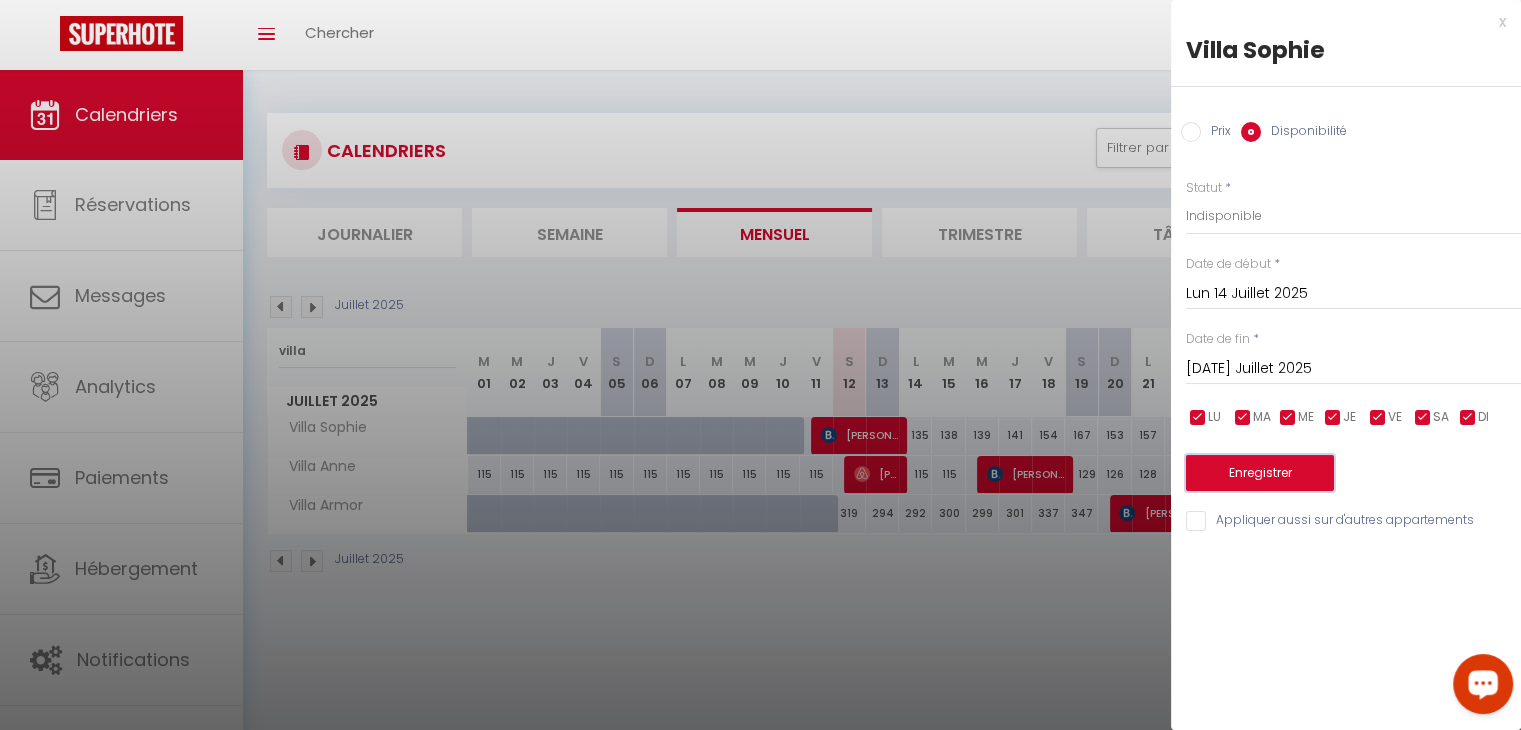 click on "Enregistrer" at bounding box center [1260, 473] 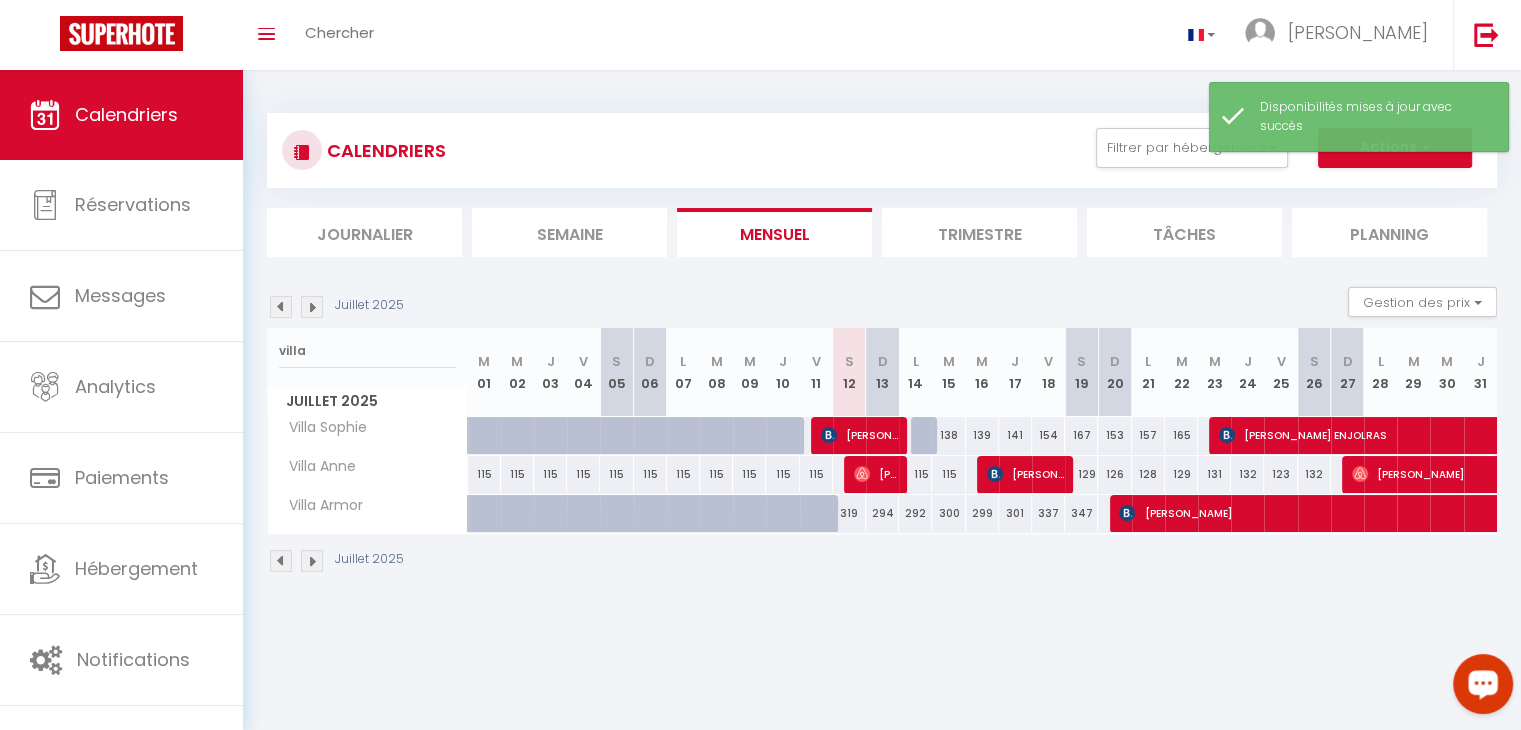 click on "115" at bounding box center (915, 474) 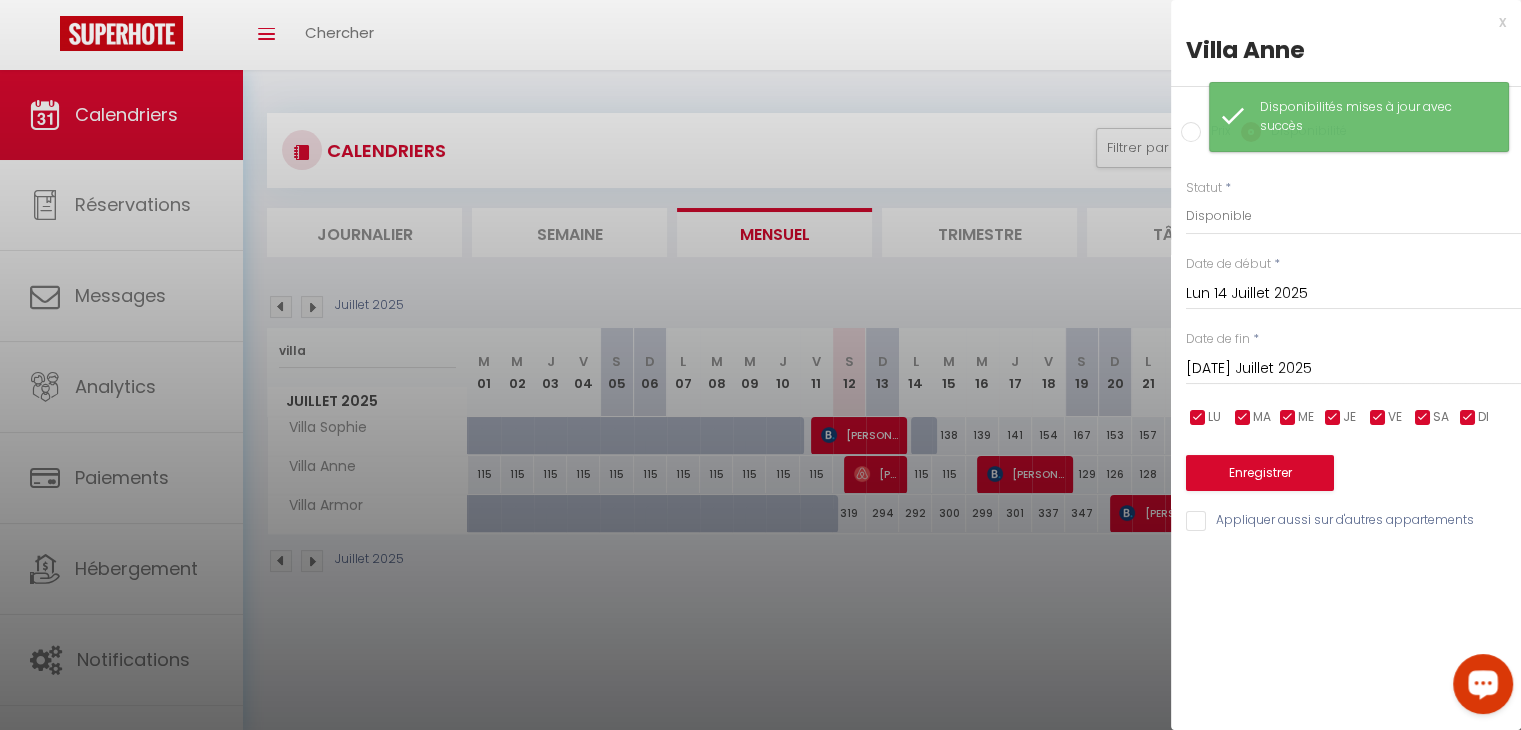 click on "Prix
*   115
Statut
*
Disponible
Indisponible
Date de début
*     Lun 14 Juillet 2025         <   Juil 2025   >   Dim Lun Mar Mer Jeu Ven Sam   1 2 3 4 5 6 7 8 9 10 11 12 13 14 15 16 17 18 19 20 21 22 23 24 25 26 27 28 29 30 31     <   2025   >   Janvier Février Mars [PERSON_NAME] Juin Juillet Août Septembre Octobre Novembre Décembre     <   [DATE] - [DATE]   >   2020 2021 2022 2023 2024 2025 2026 2027 2028 2029
Date de fin
*     [DATE] Juillet 2025         <   Juil 2025   >   Dim Lun Mar Mer Jeu Ven Sam   1 2 3 4 5 6 7 8 9 10 11 12 13 14 15 16 17 18 19 20 21 22 23 24 25 26 27 28 29 30 31     <   2025   >   [PERSON_NAME] Mars [PERSON_NAME] Juin Juillet Août Septembre Octobre Novembre Décembre     <   [DATE] - [DATE]   >   2020" at bounding box center [1346, 344] 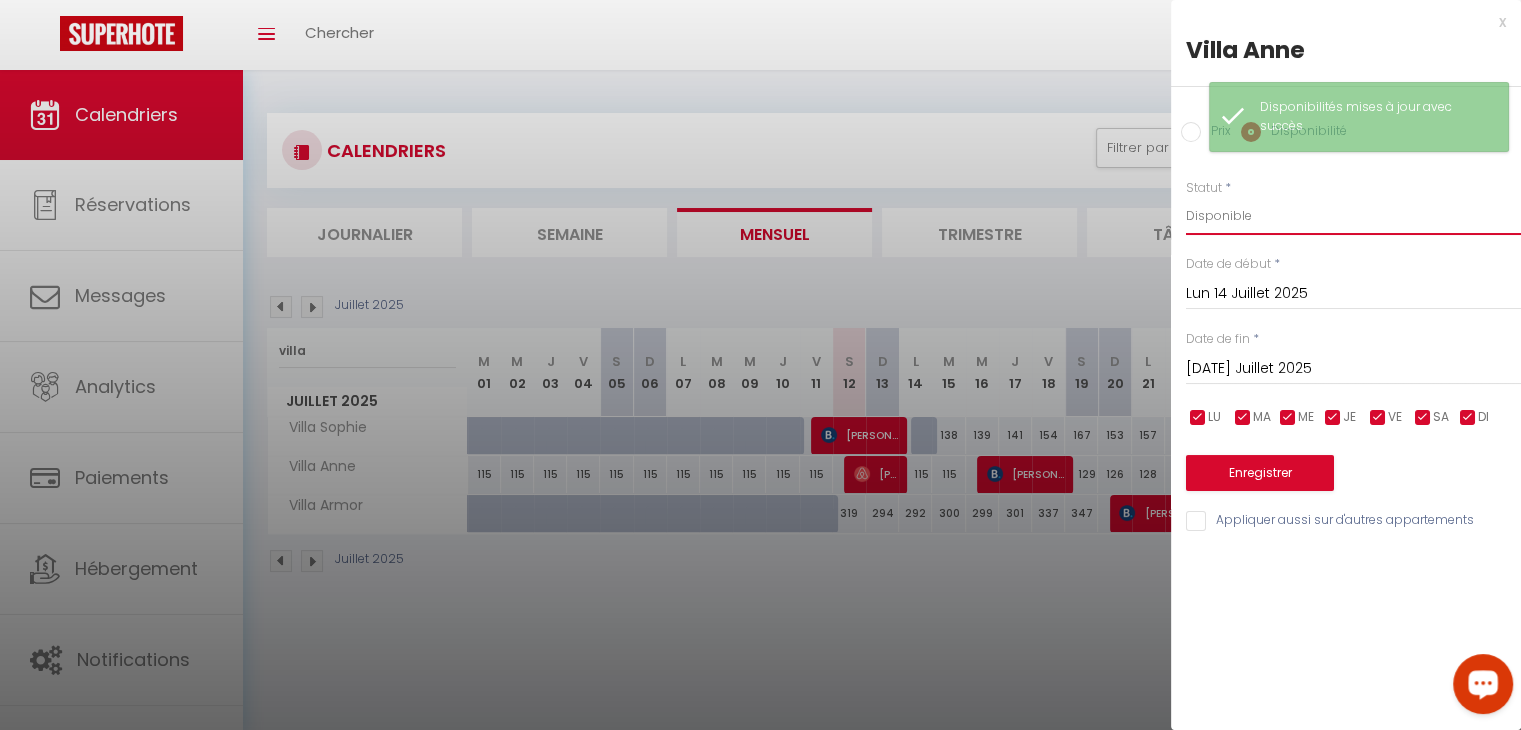 click on "Disponible
Indisponible" at bounding box center (1353, 216) 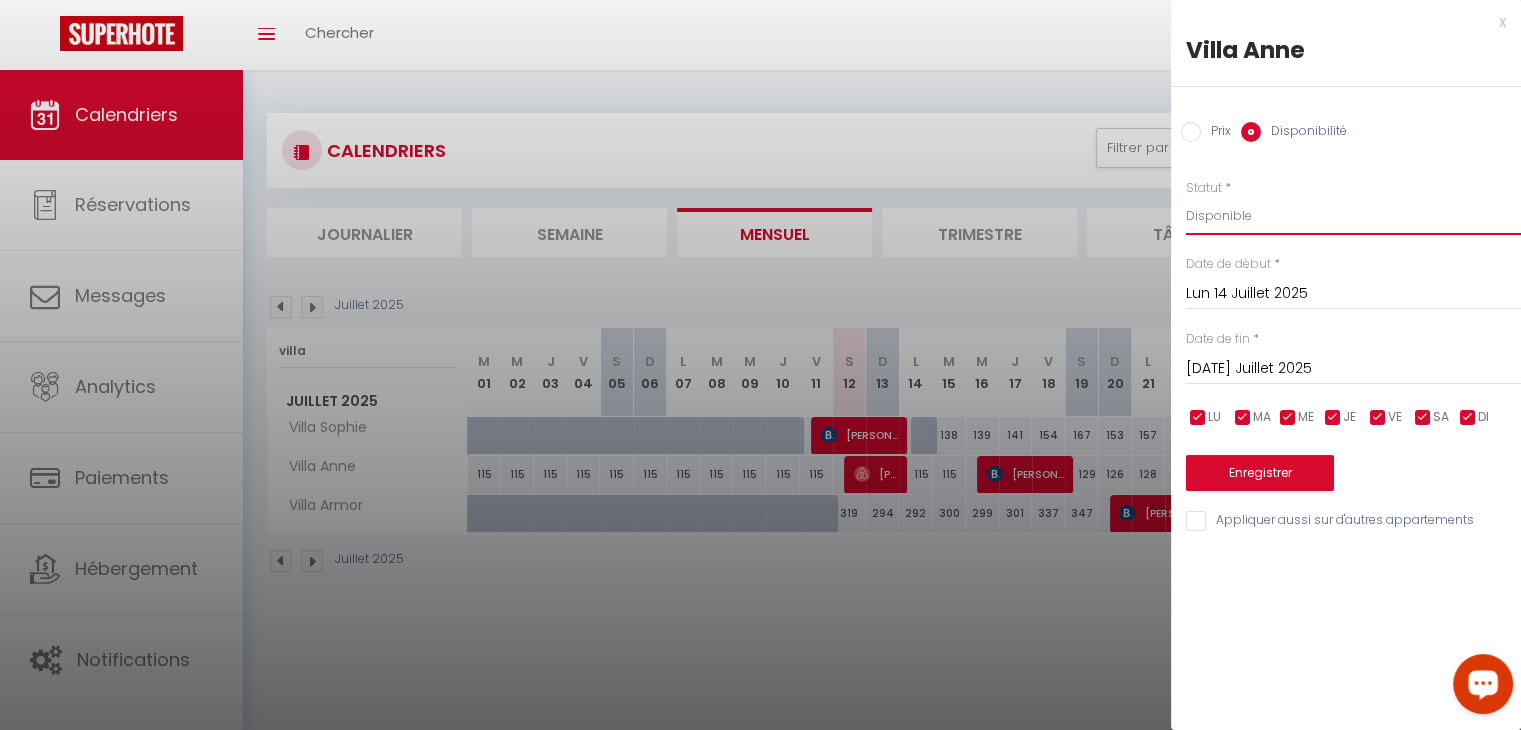 select on "0" 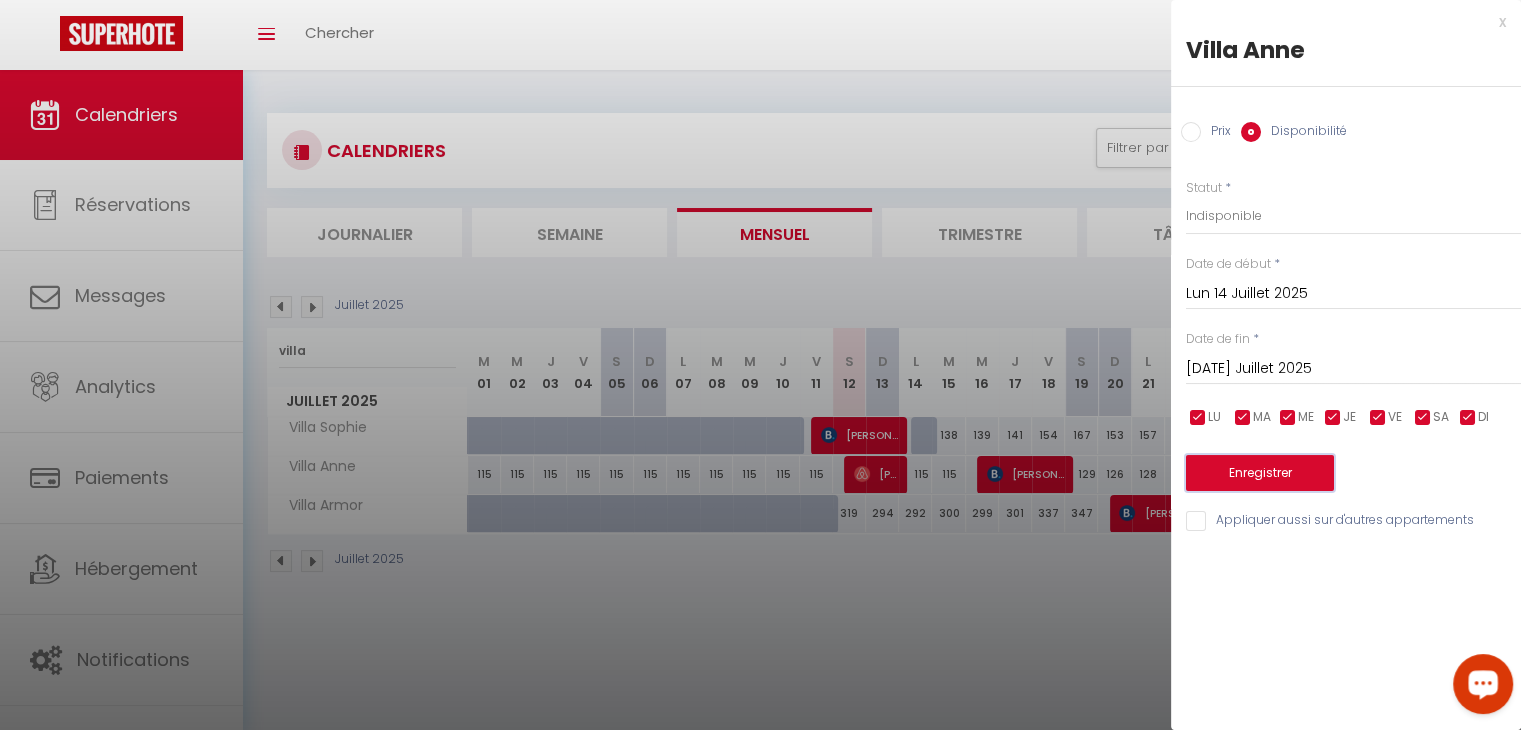 click on "Enregistrer" at bounding box center [1260, 473] 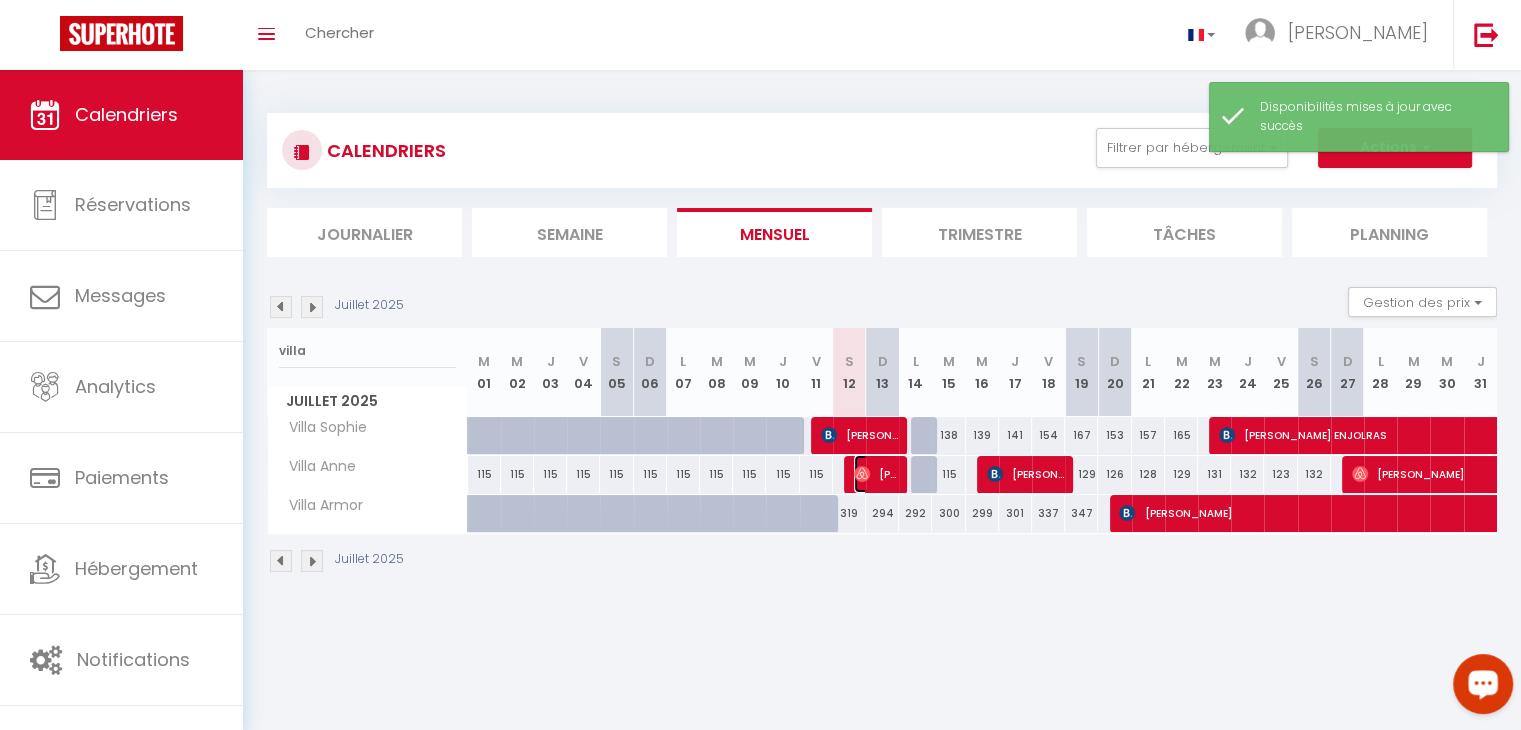 click at bounding box center [862, 474] 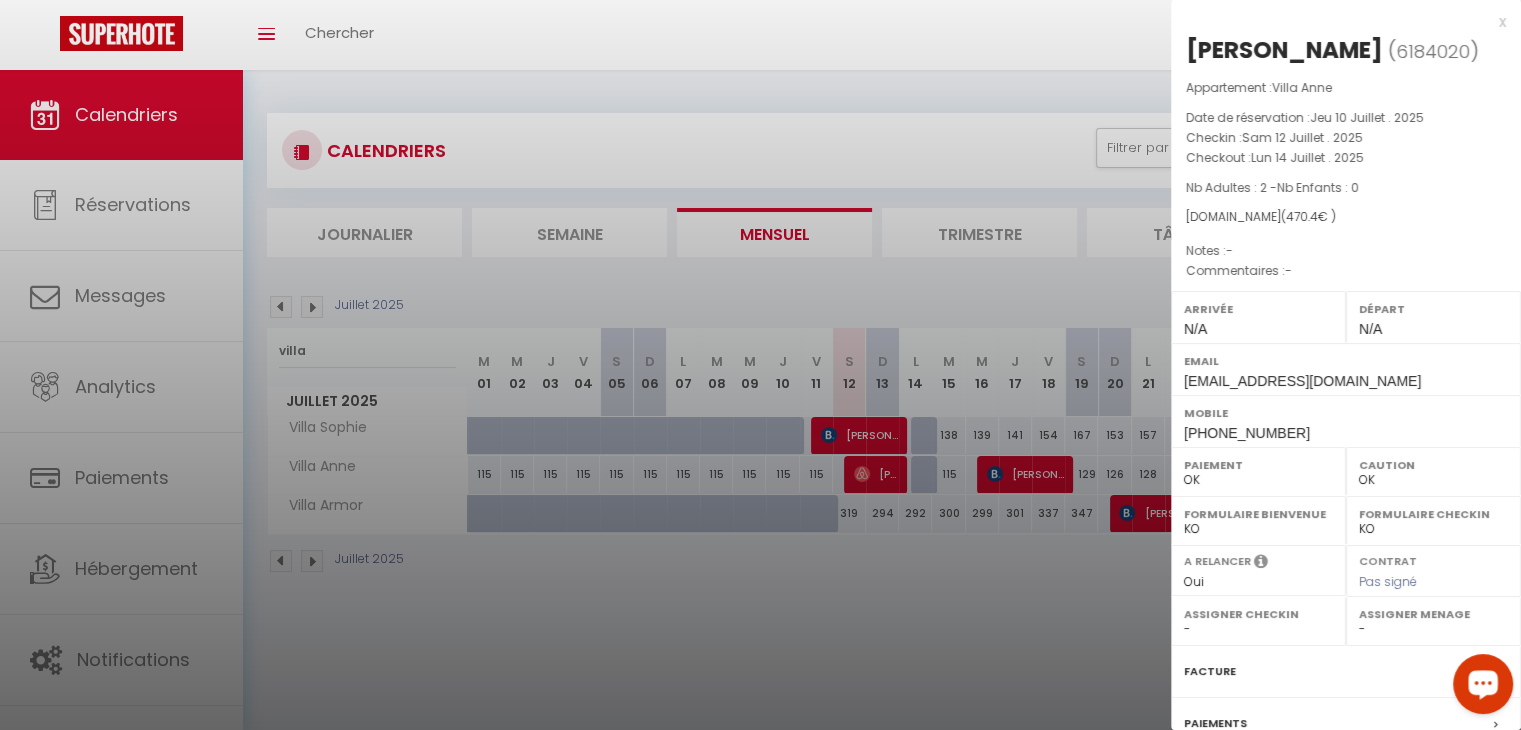 click at bounding box center [760, 365] 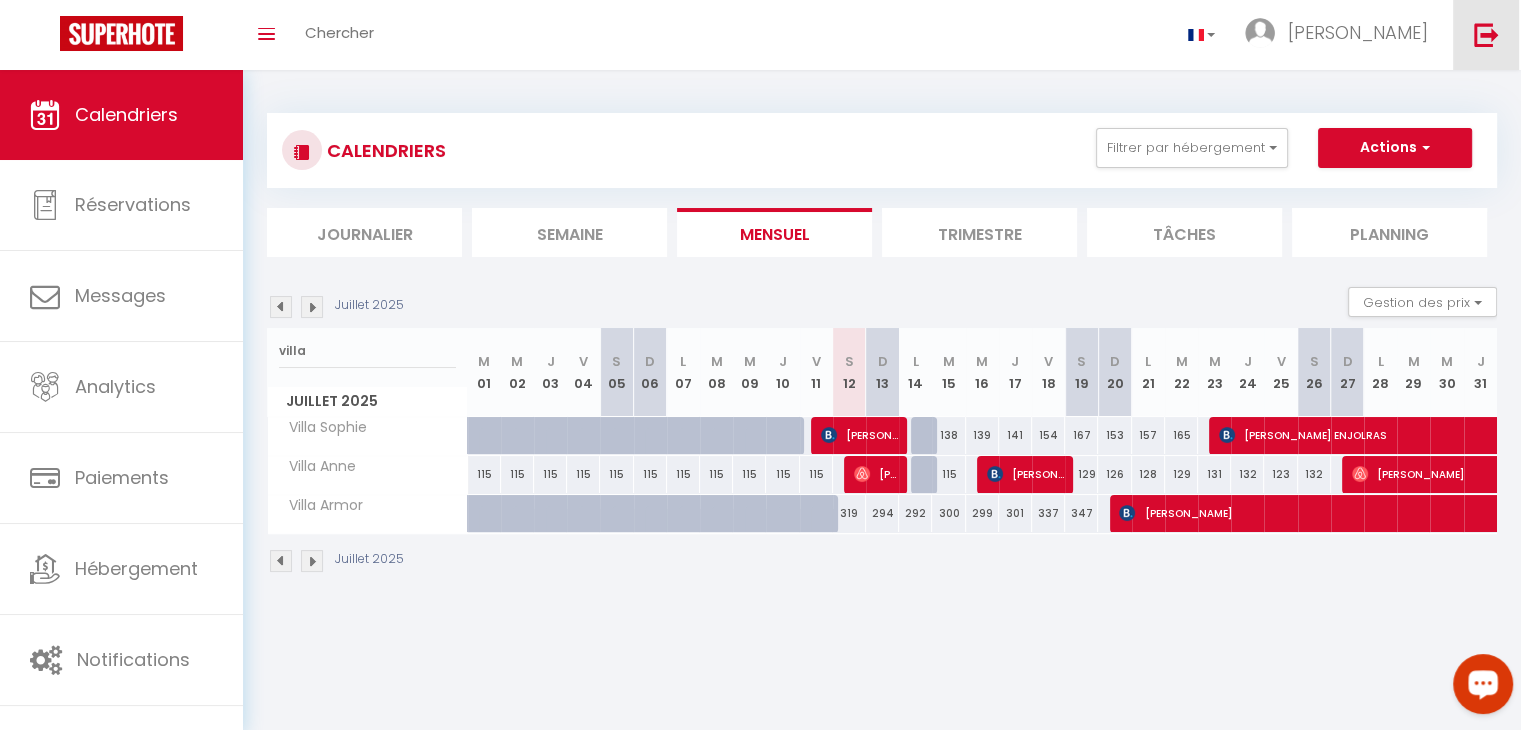 click at bounding box center (1486, 35) 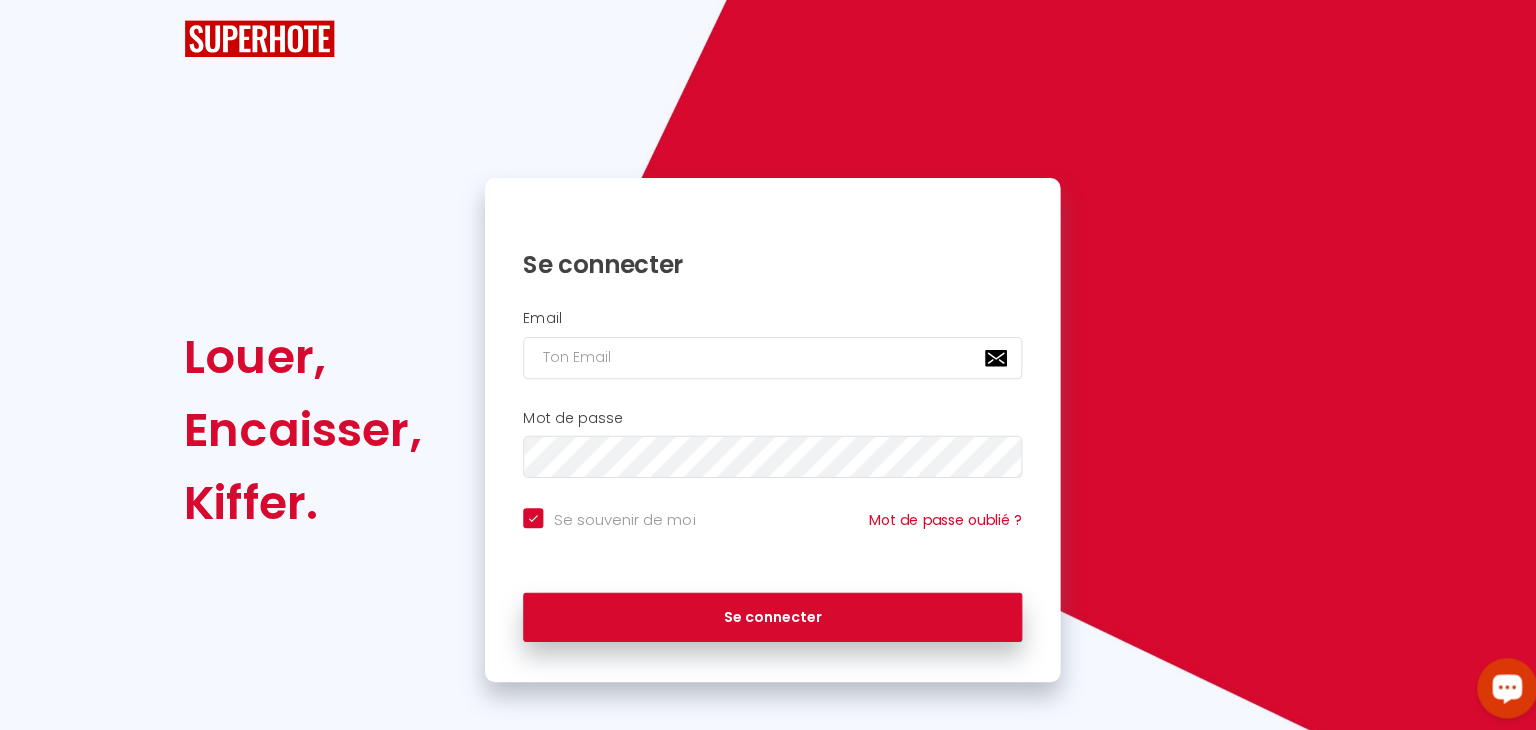 checkbox on "true" 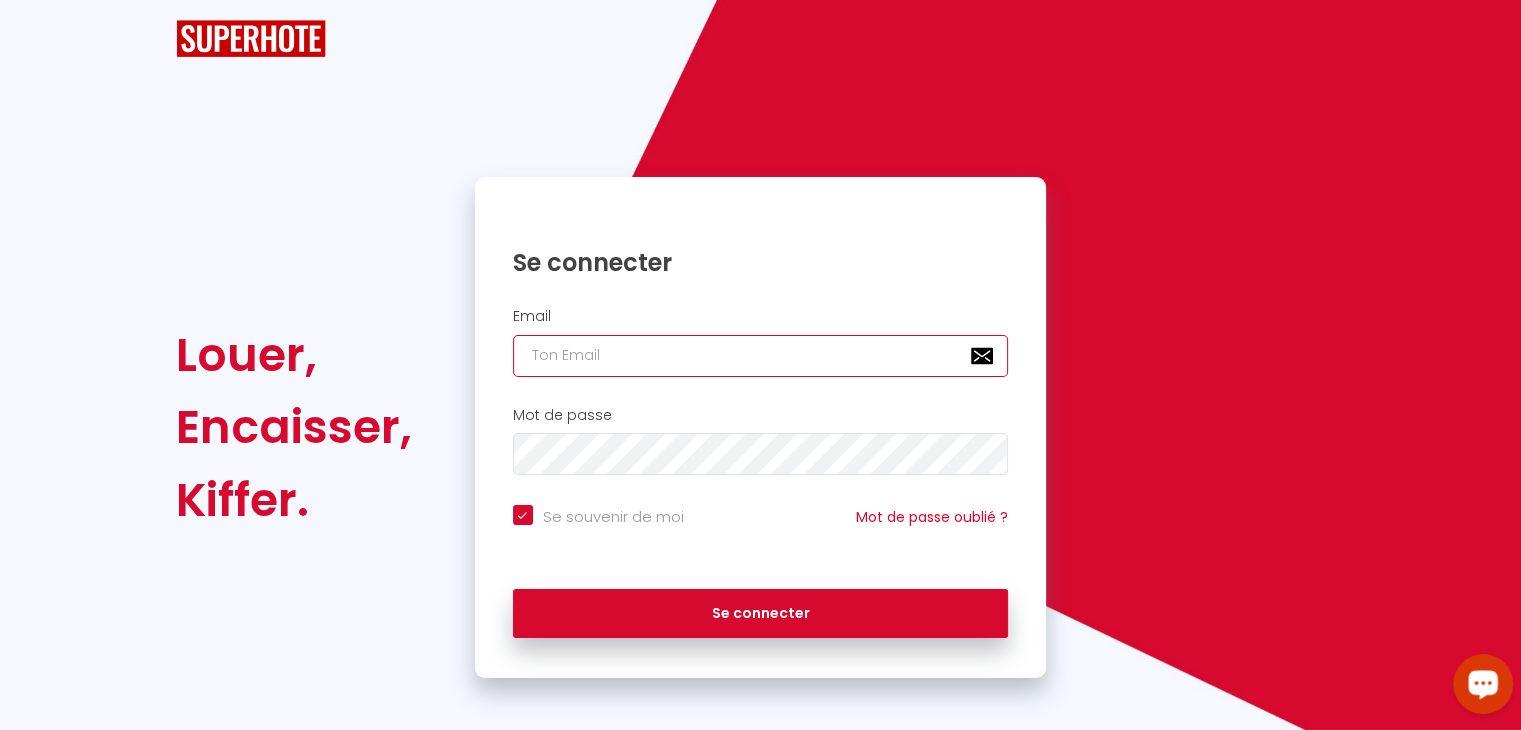 type on "[PERSON_NAME][EMAIL_ADDRESS][DOMAIN_NAME]" 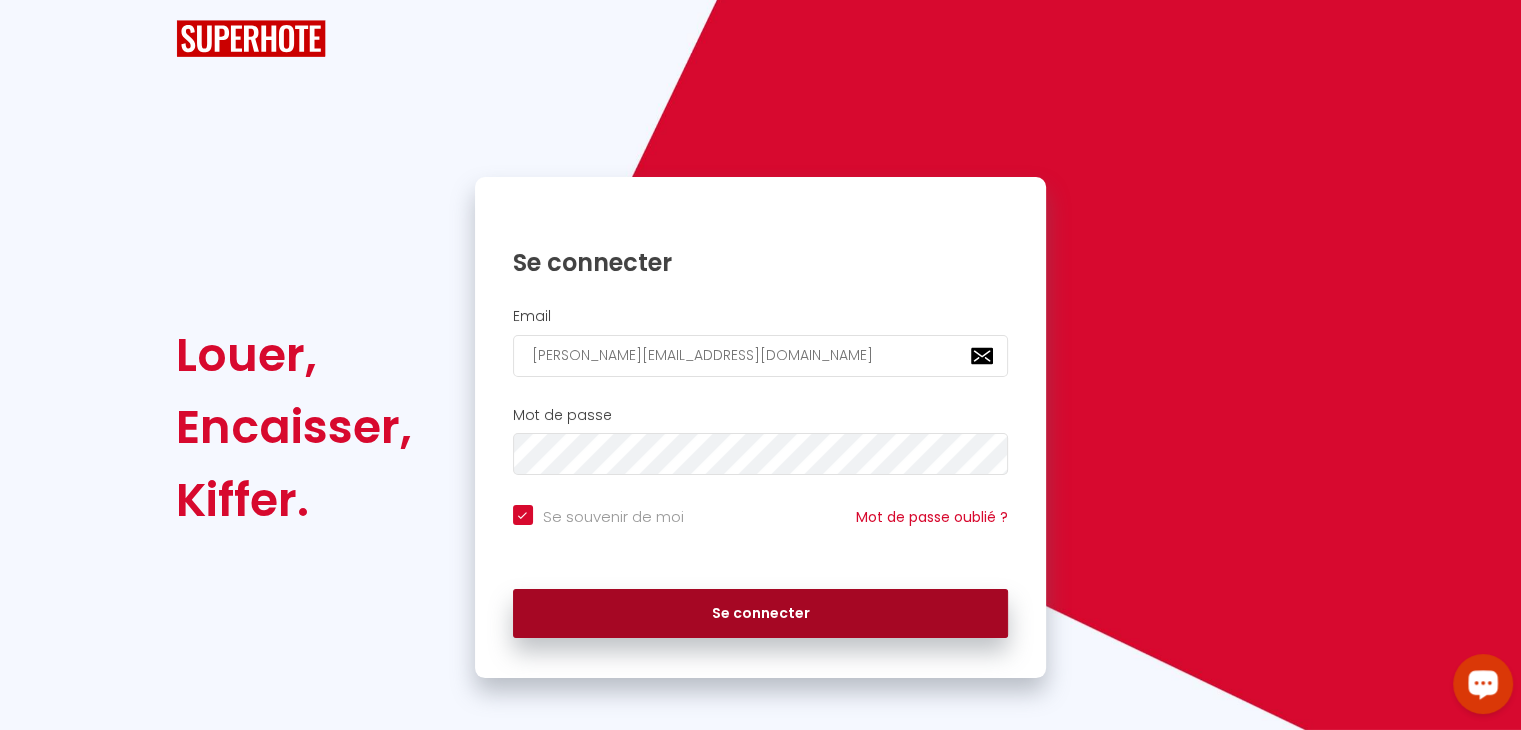 click on "Se connecter" at bounding box center (761, 614) 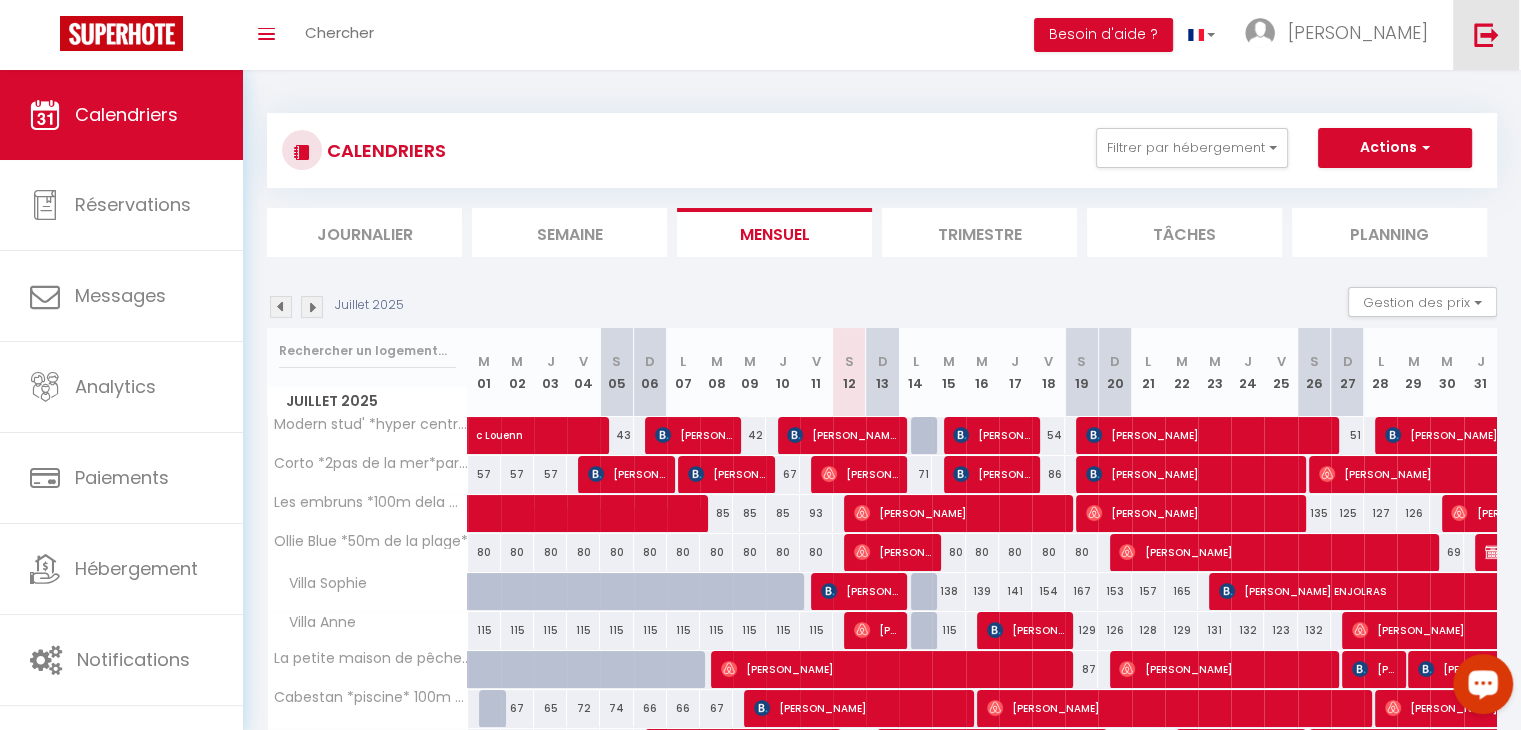 click at bounding box center (1486, 35) 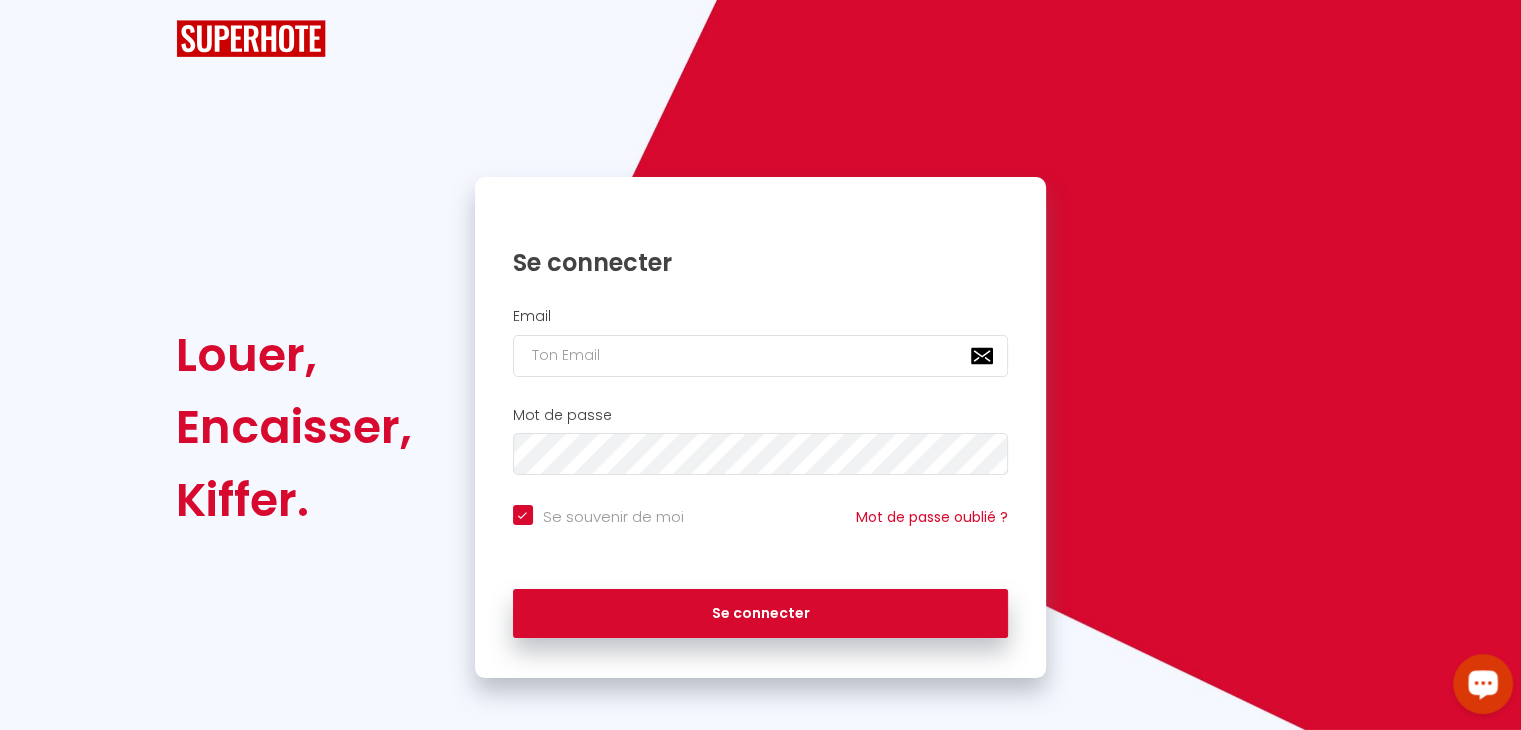 checkbox on "true" 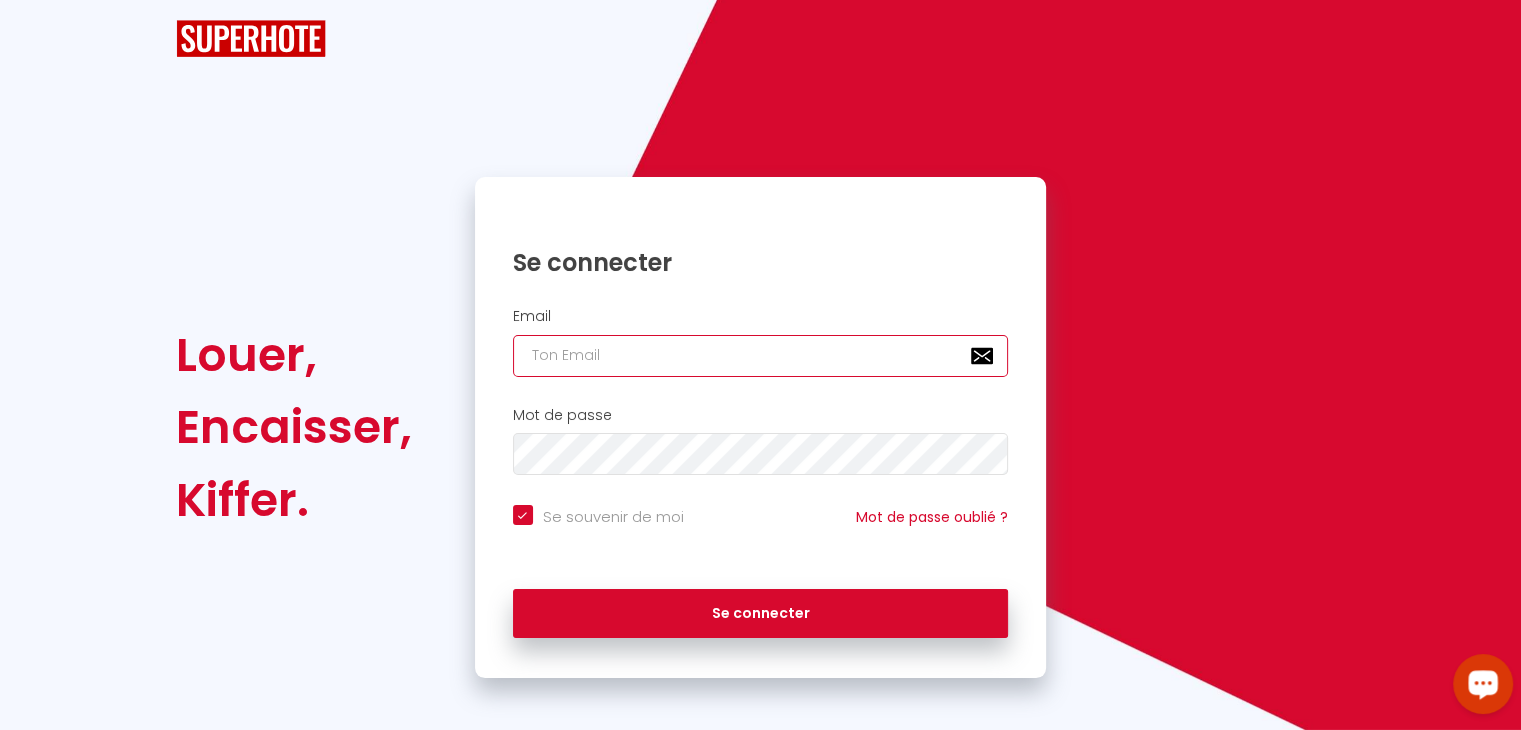 type on "[PERSON_NAME][EMAIL_ADDRESS][DOMAIN_NAME]" 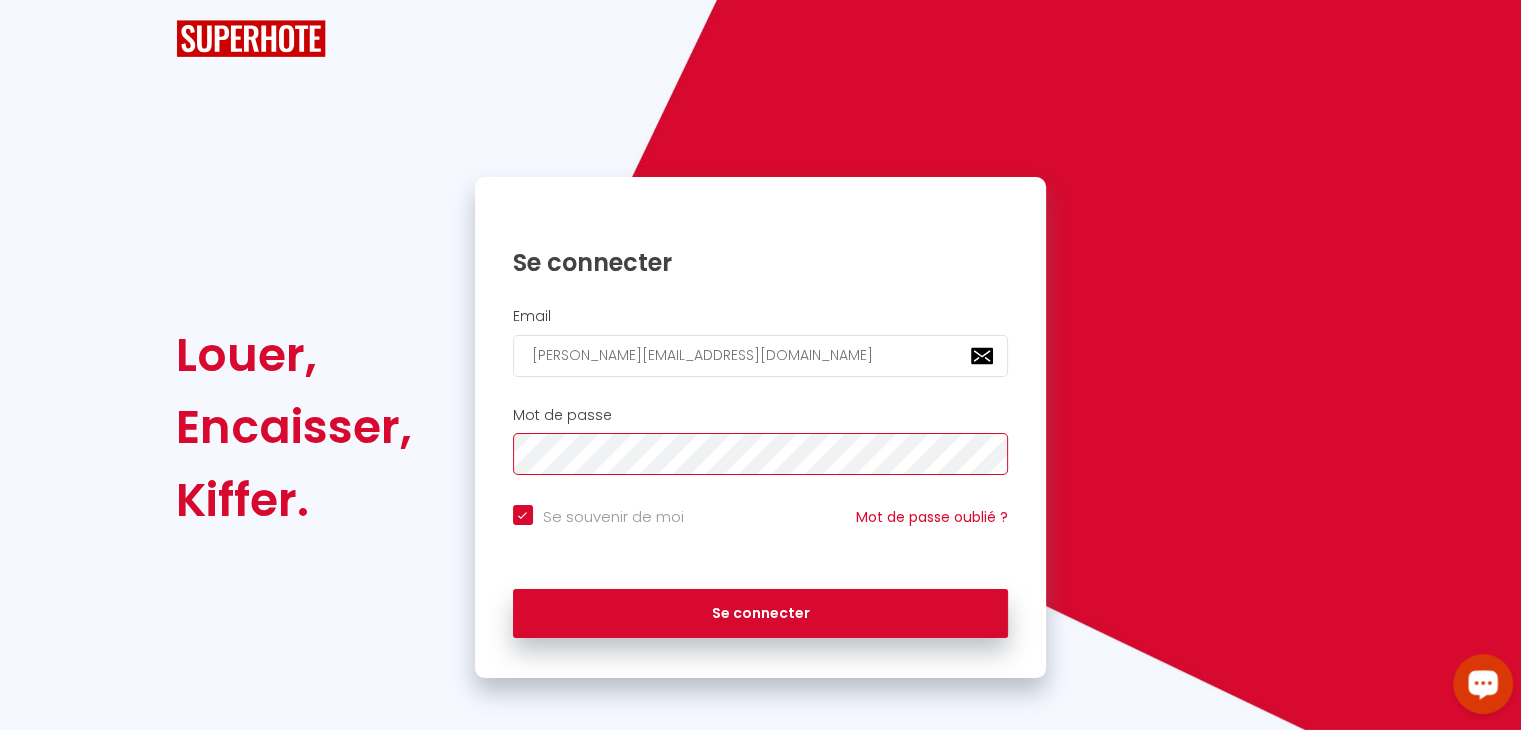 checkbox on "true" 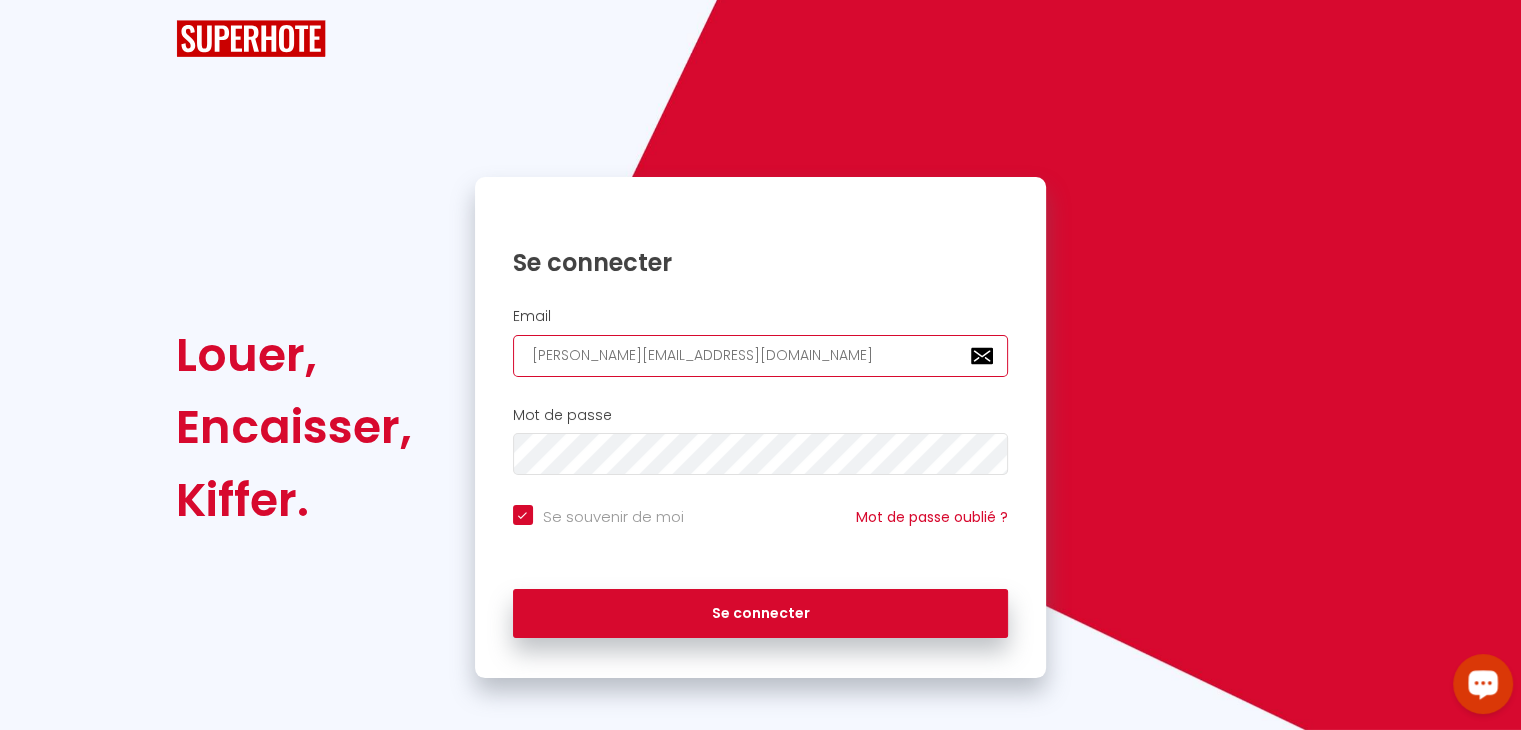 click on "[PERSON_NAME][EMAIL_ADDRESS][DOMAIN_NAME]" at bounding box center (761, 356) 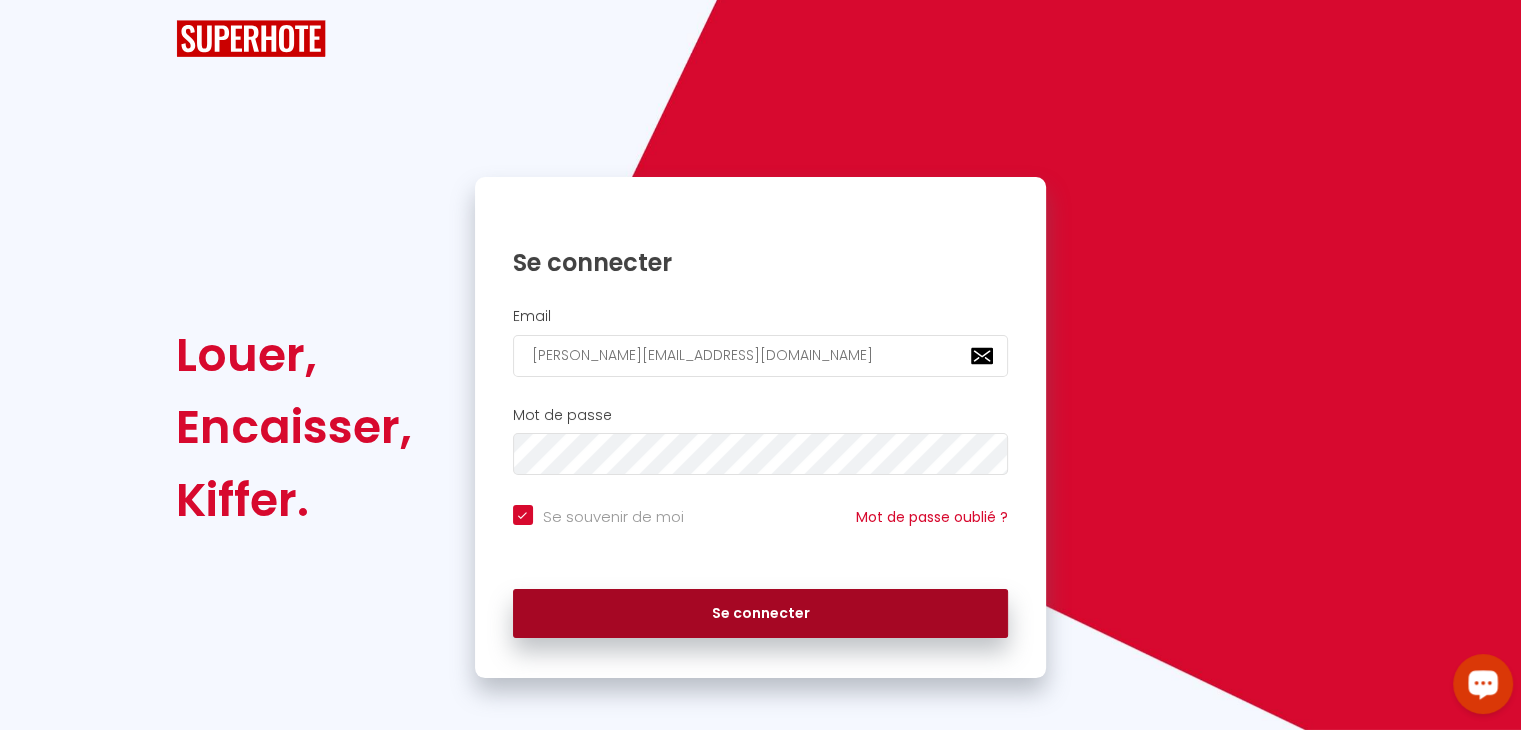 click on "Se connecter" at bounding box center [761, 614] 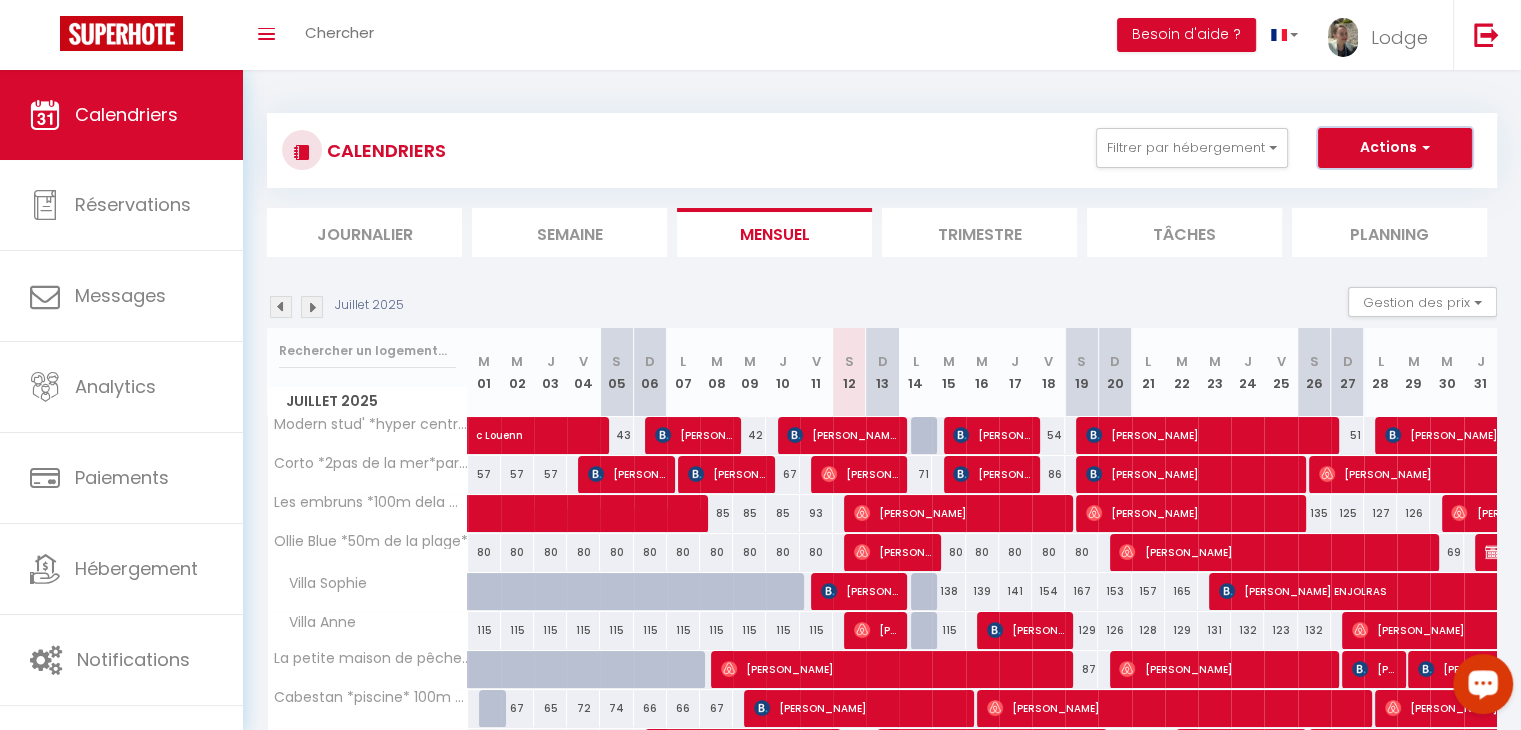 click on "Actions" at bounding box center (1395, 148) 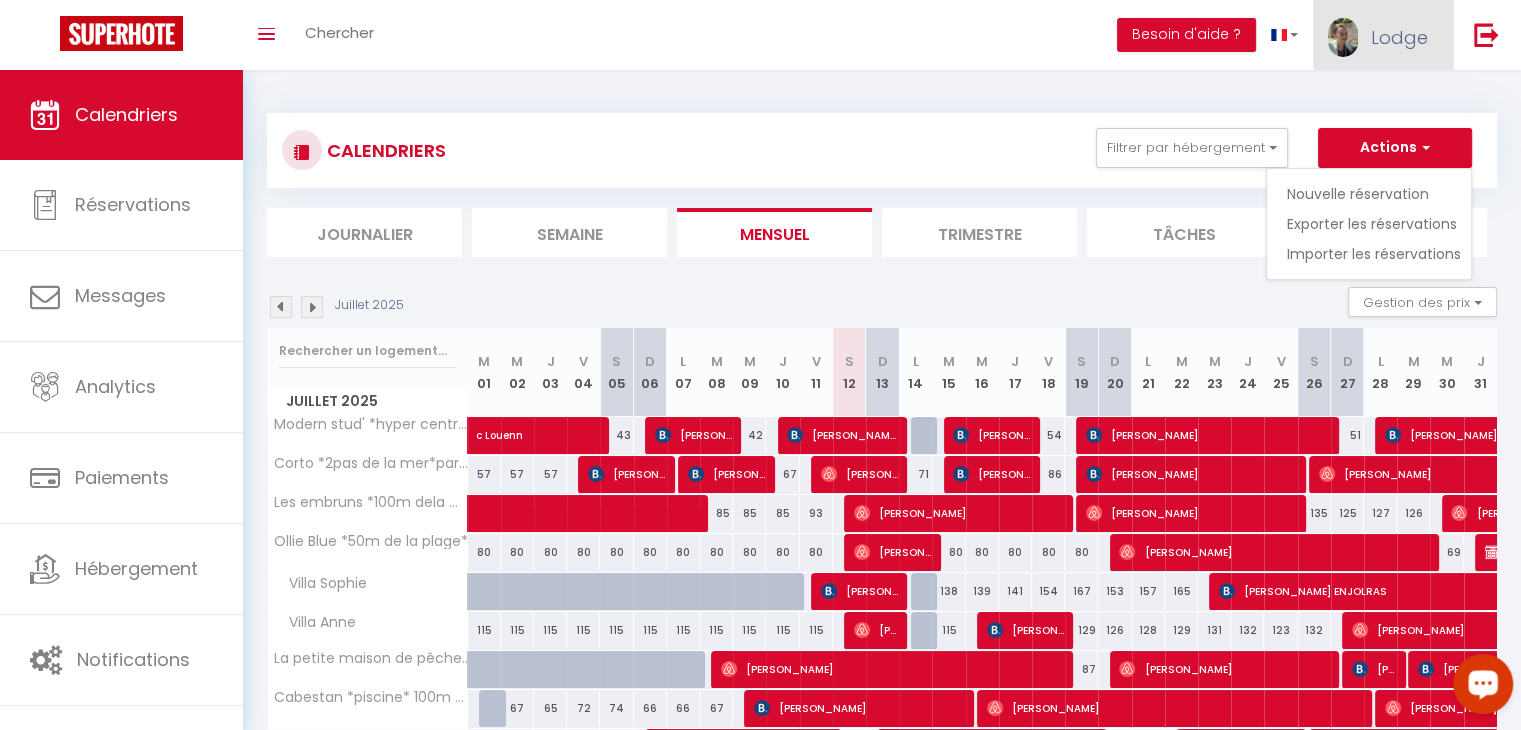 click on "Lodge" at bounding box center (1399, 37) 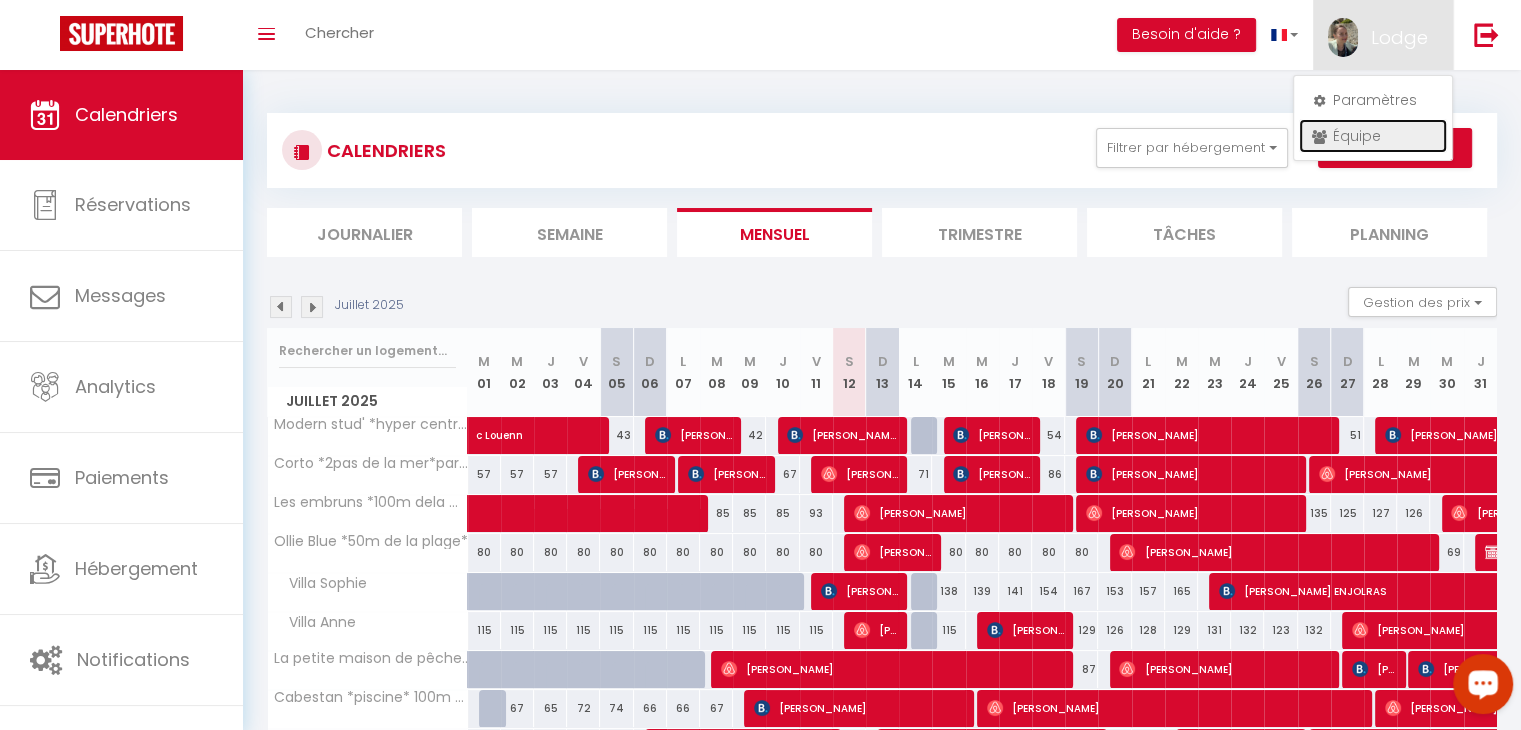 click on "Équipe" at bounding box center (1373, 136) 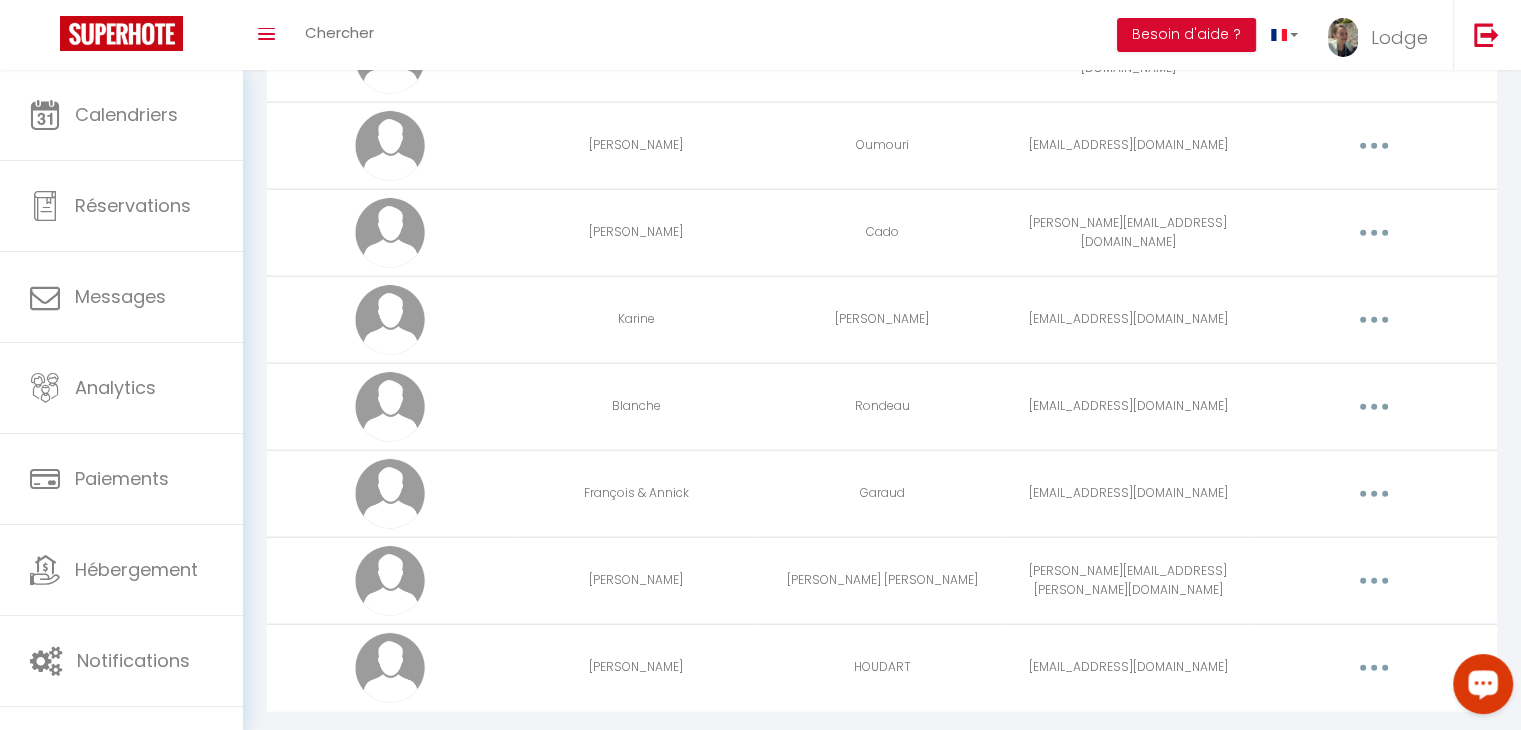 scroll, scrollTop: 4867, scrollLeft: 0, axis: vertical 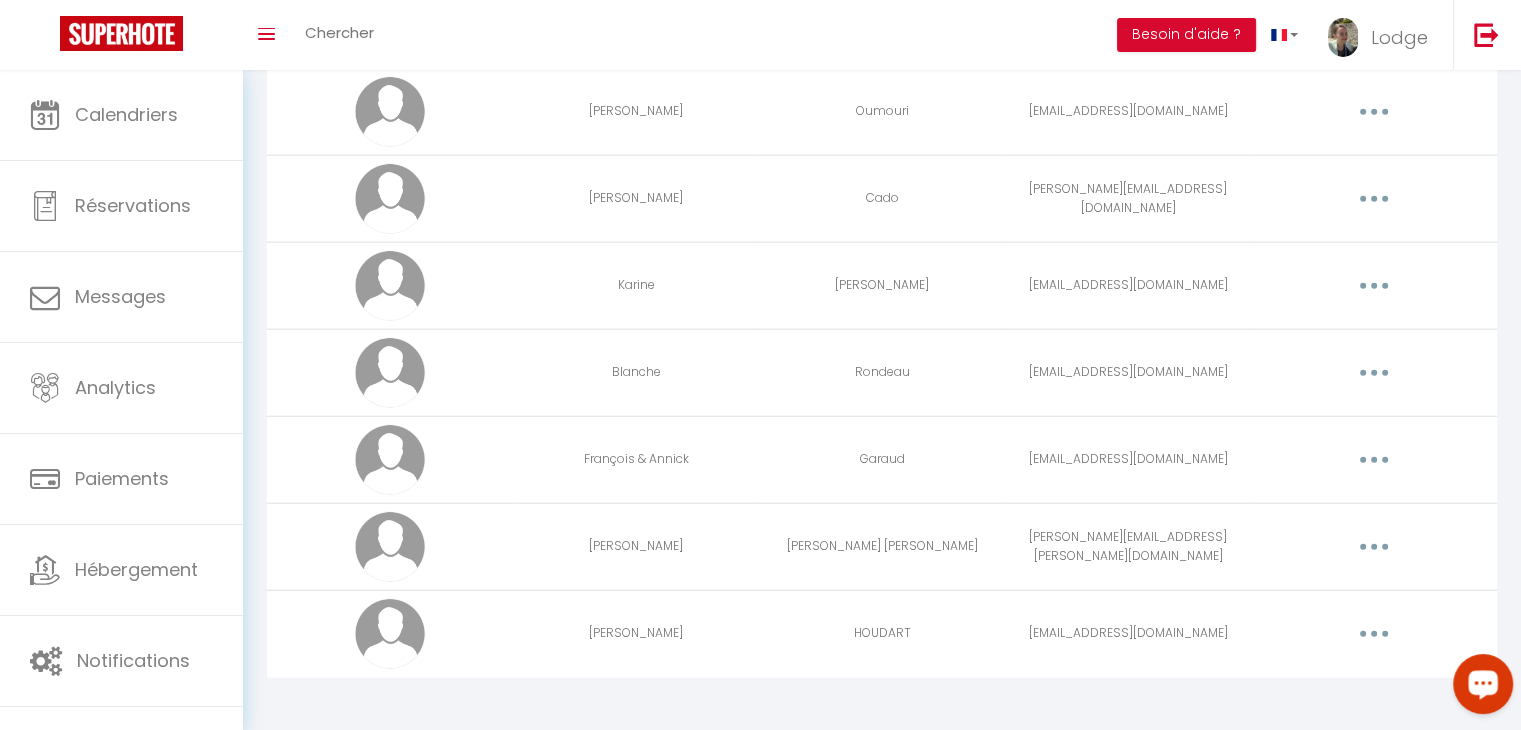 click at bounding box center (1374, 286) 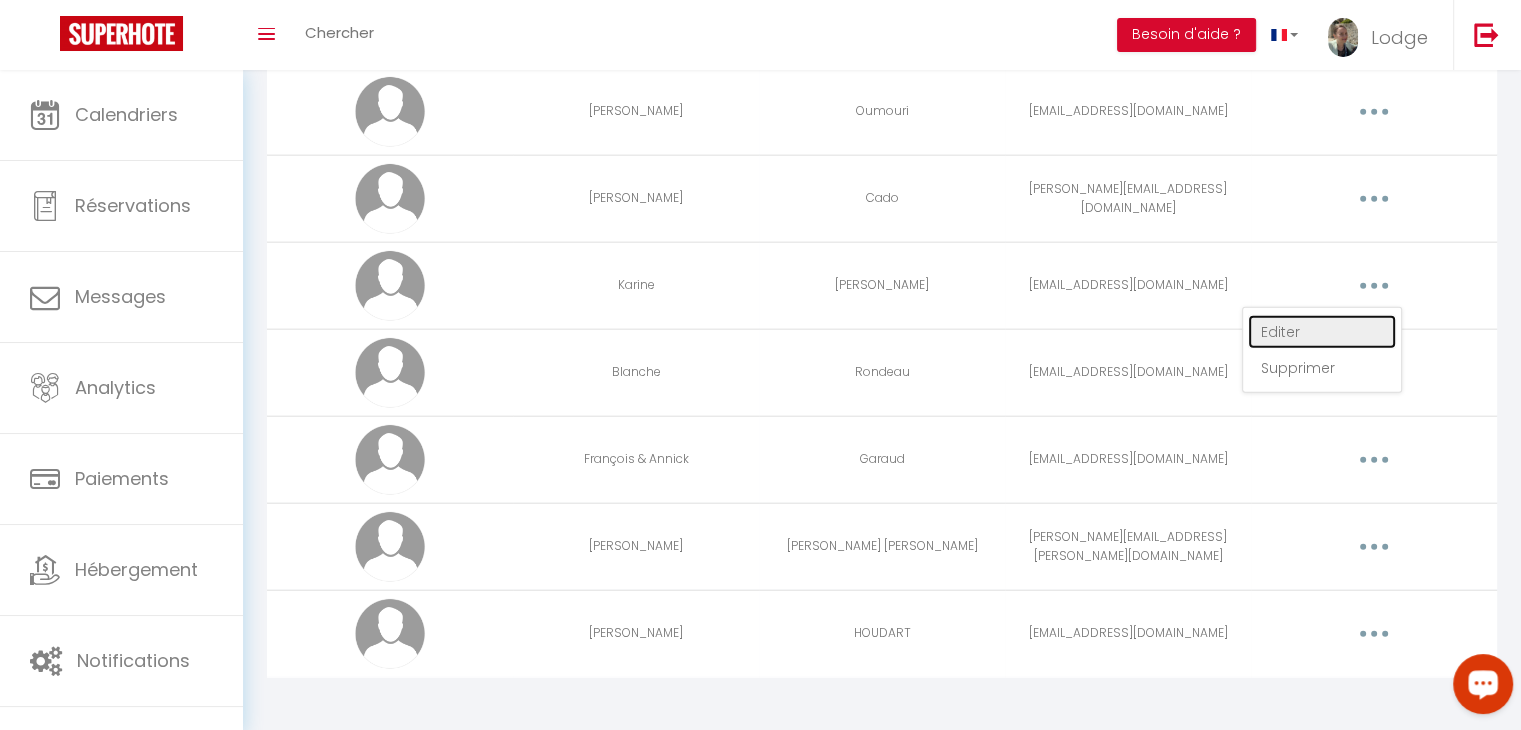 click on "Editer" at bounding box center (1322, 332) 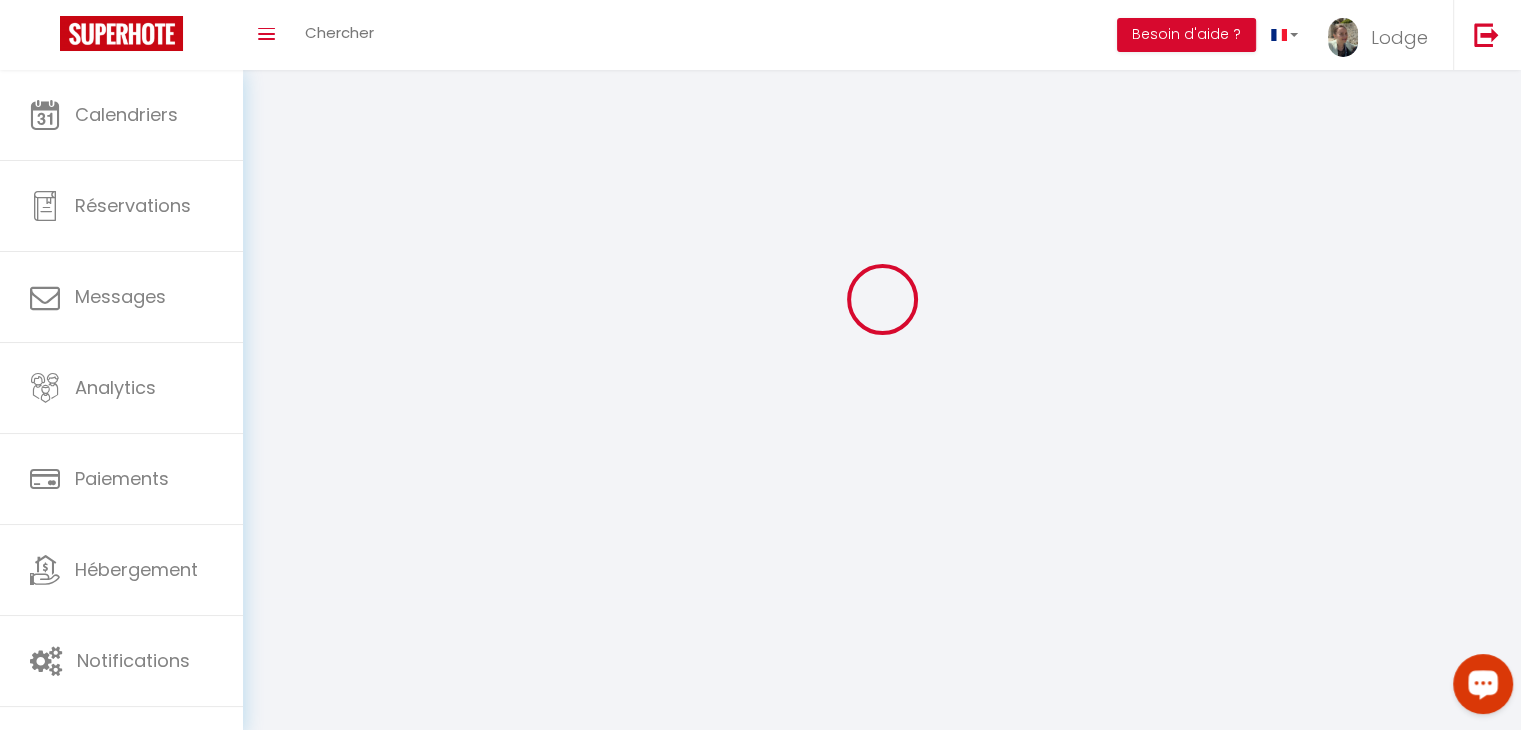 scroll, scrollTop: 70, scrollLeft: 0, axis: vertical 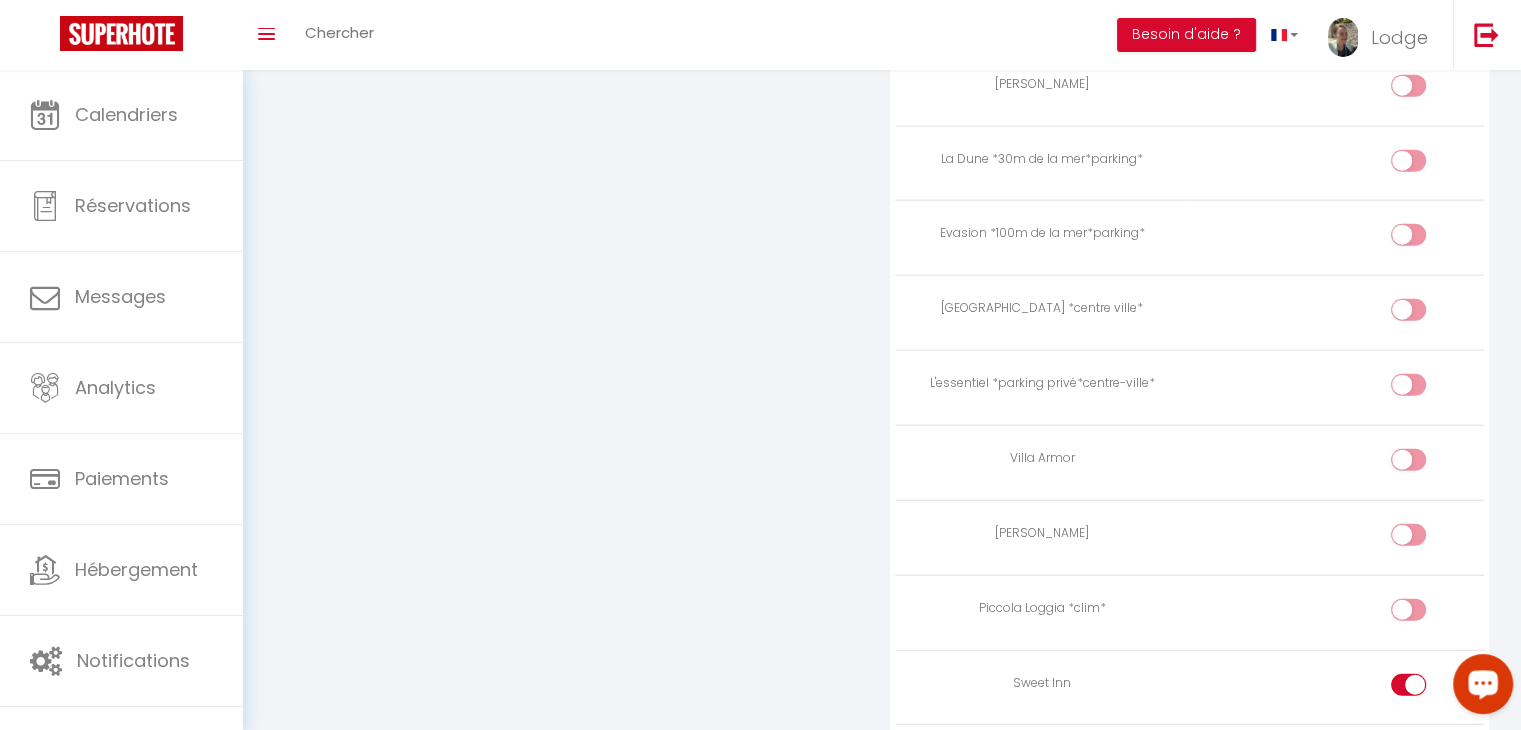 click at bounding box center [1425, 464] 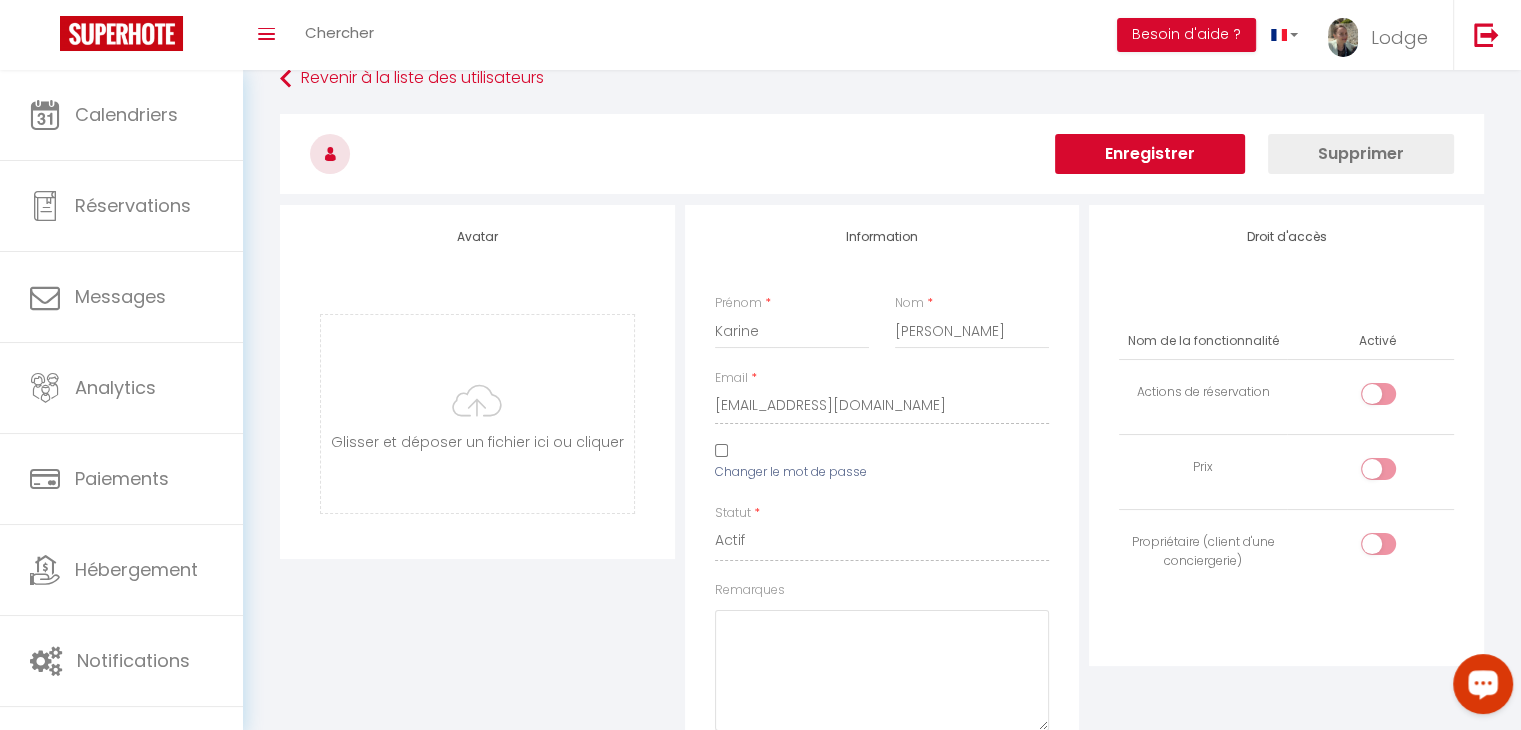 scroll, scrollTop: 0, scrollLeft: 0, axis: both 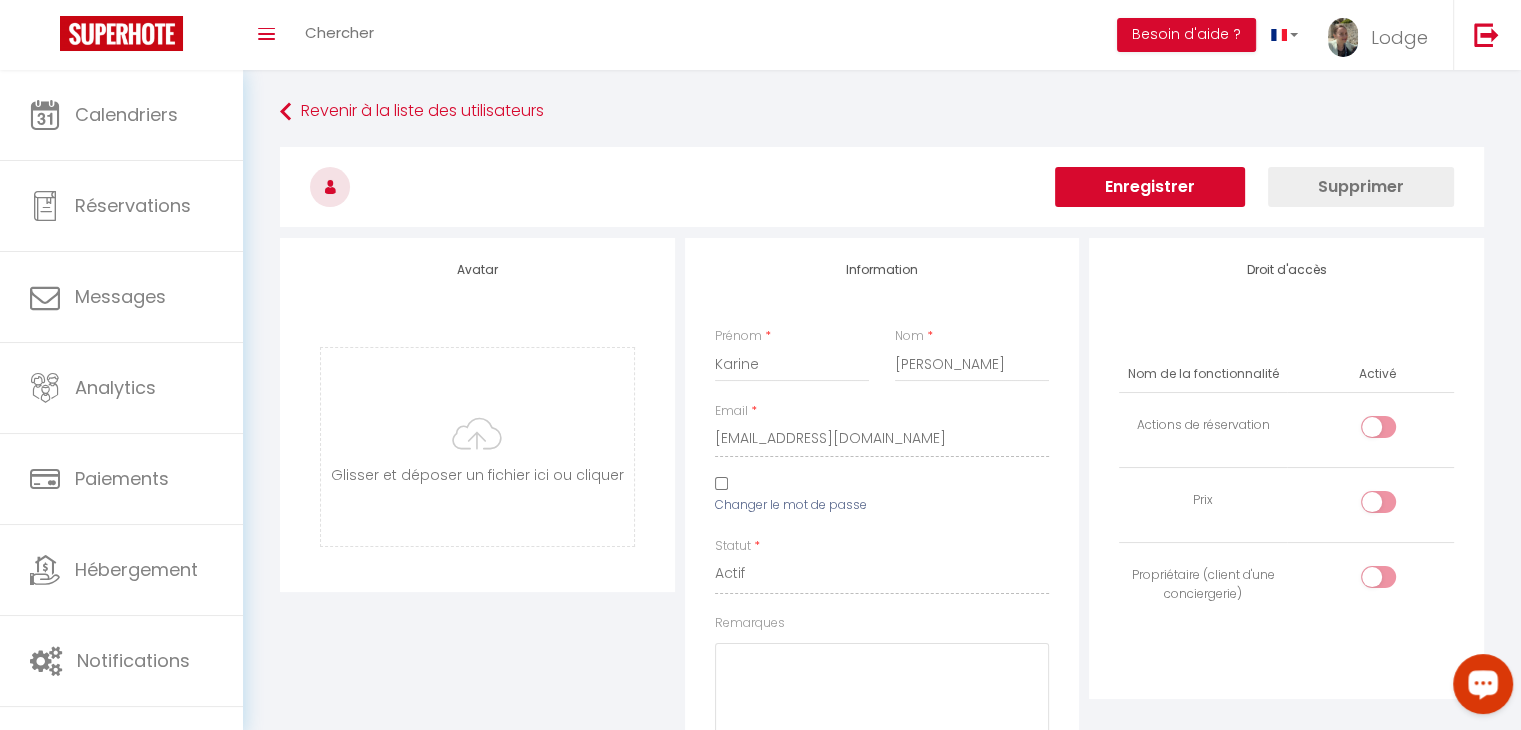 click on "Enregistrer" at bounding box center [1150, 187] 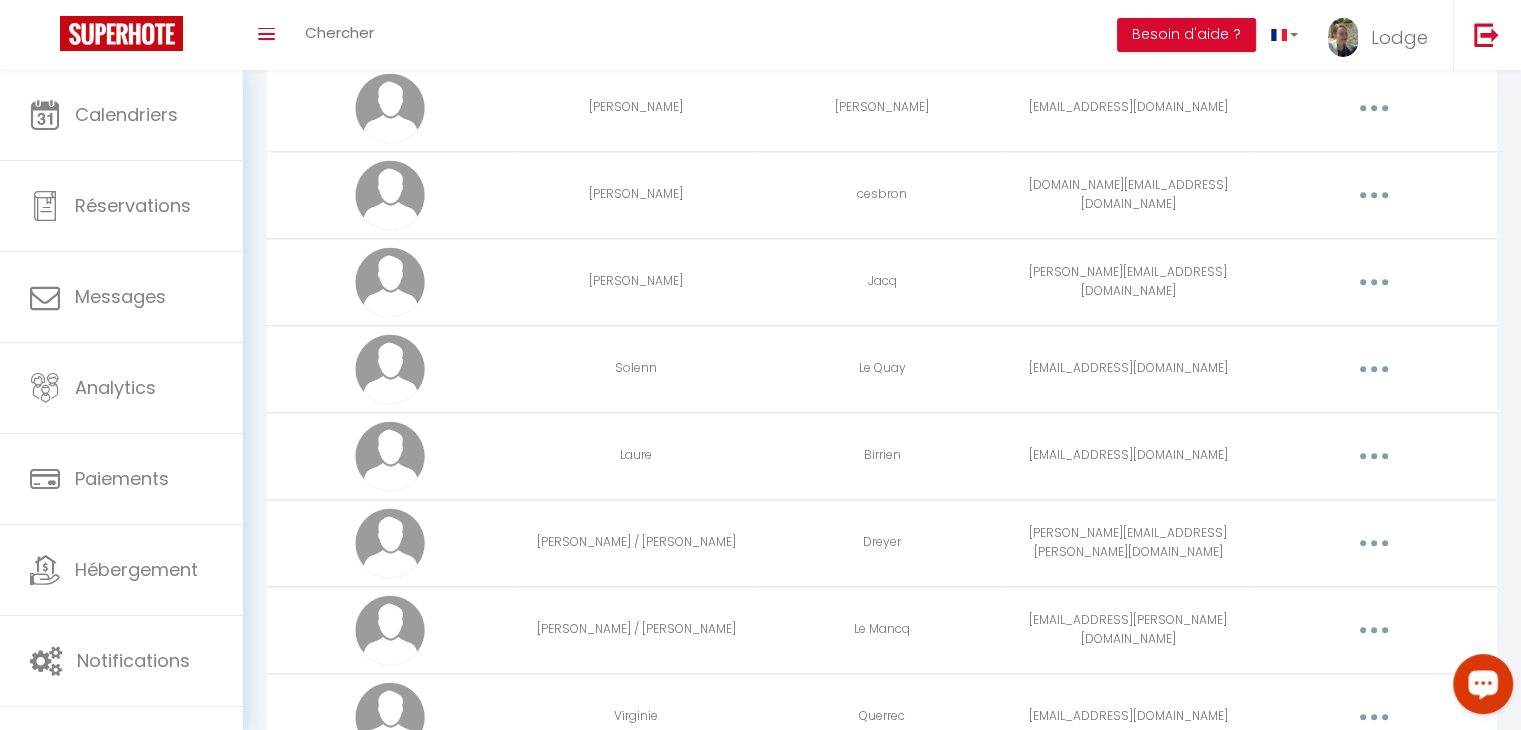 scroll, scrollTop: 2200, scrollLeft: 0, axis: vertical 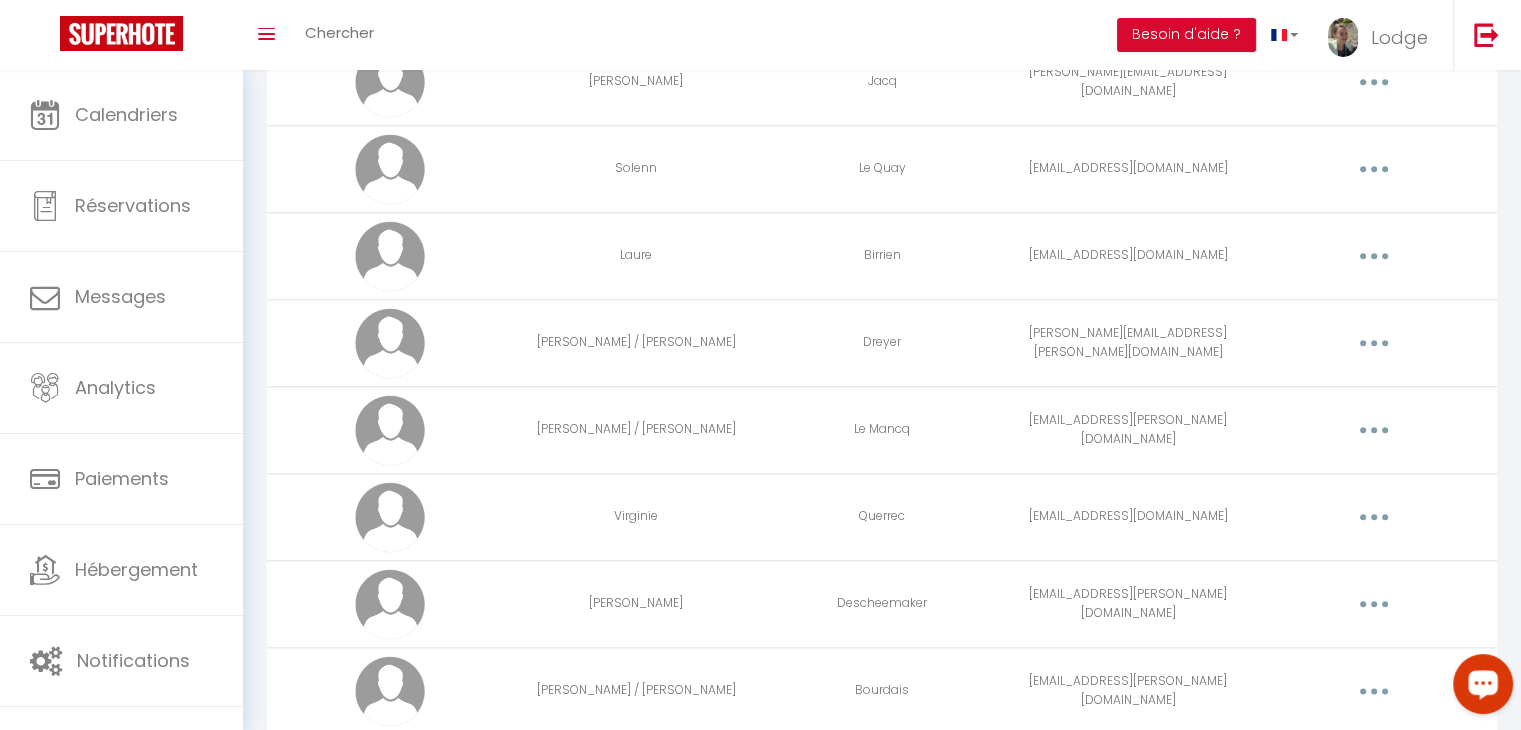 click at bounding box center [1374, 517] 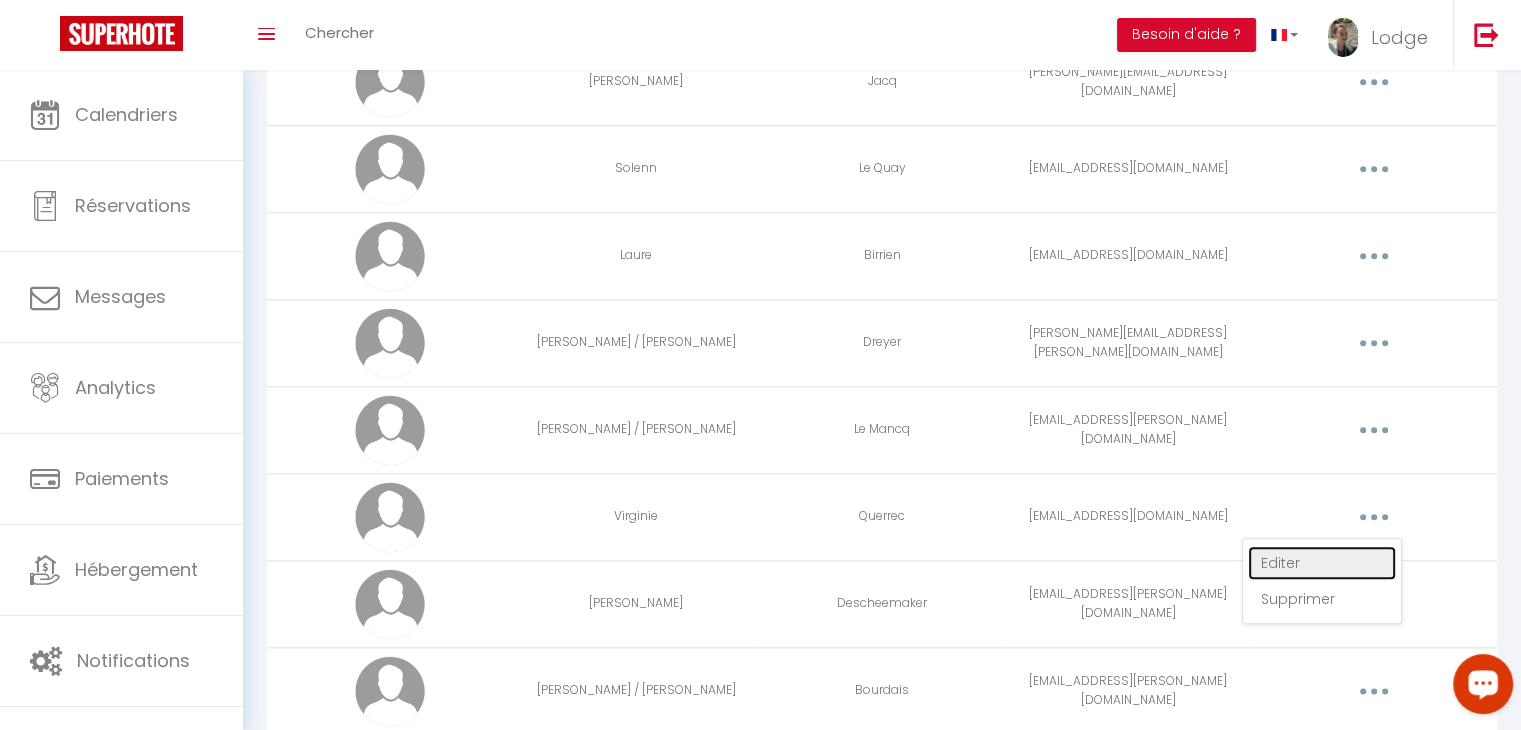 click on "Editer" at bounding box center (1322, 563) 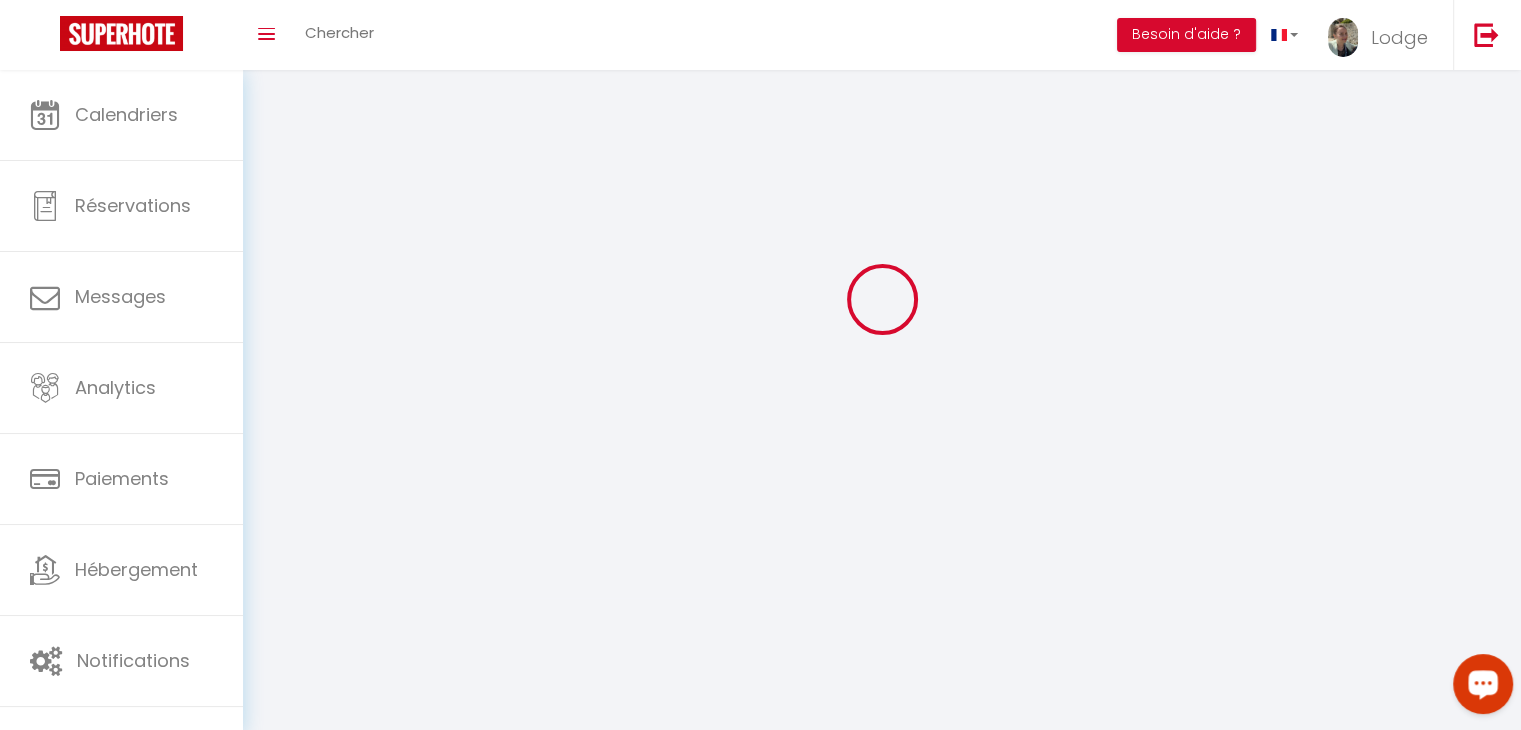 scroll, scrollTop: 70, scrollLeft: 0, axis: vertical 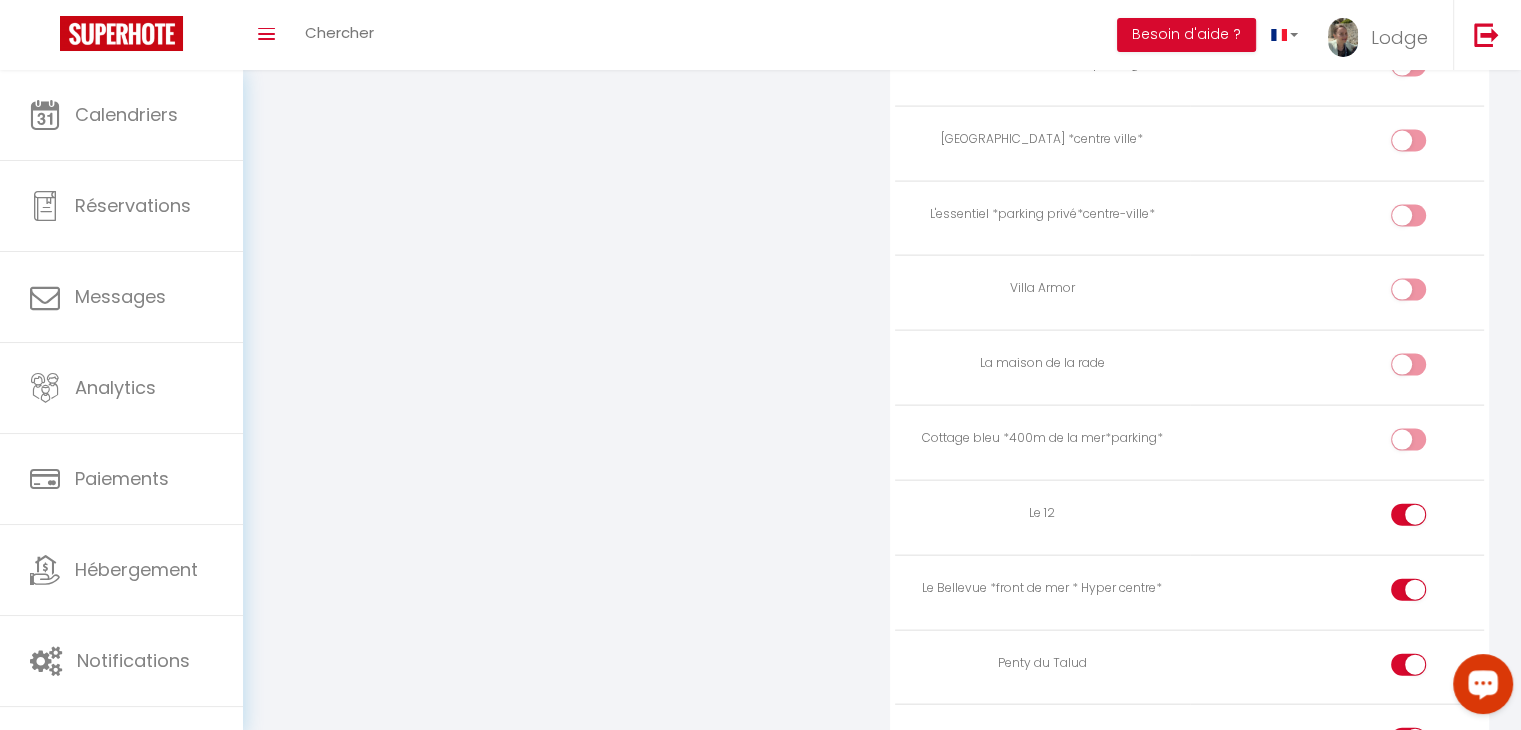 click at bounding box center [1408, 294] 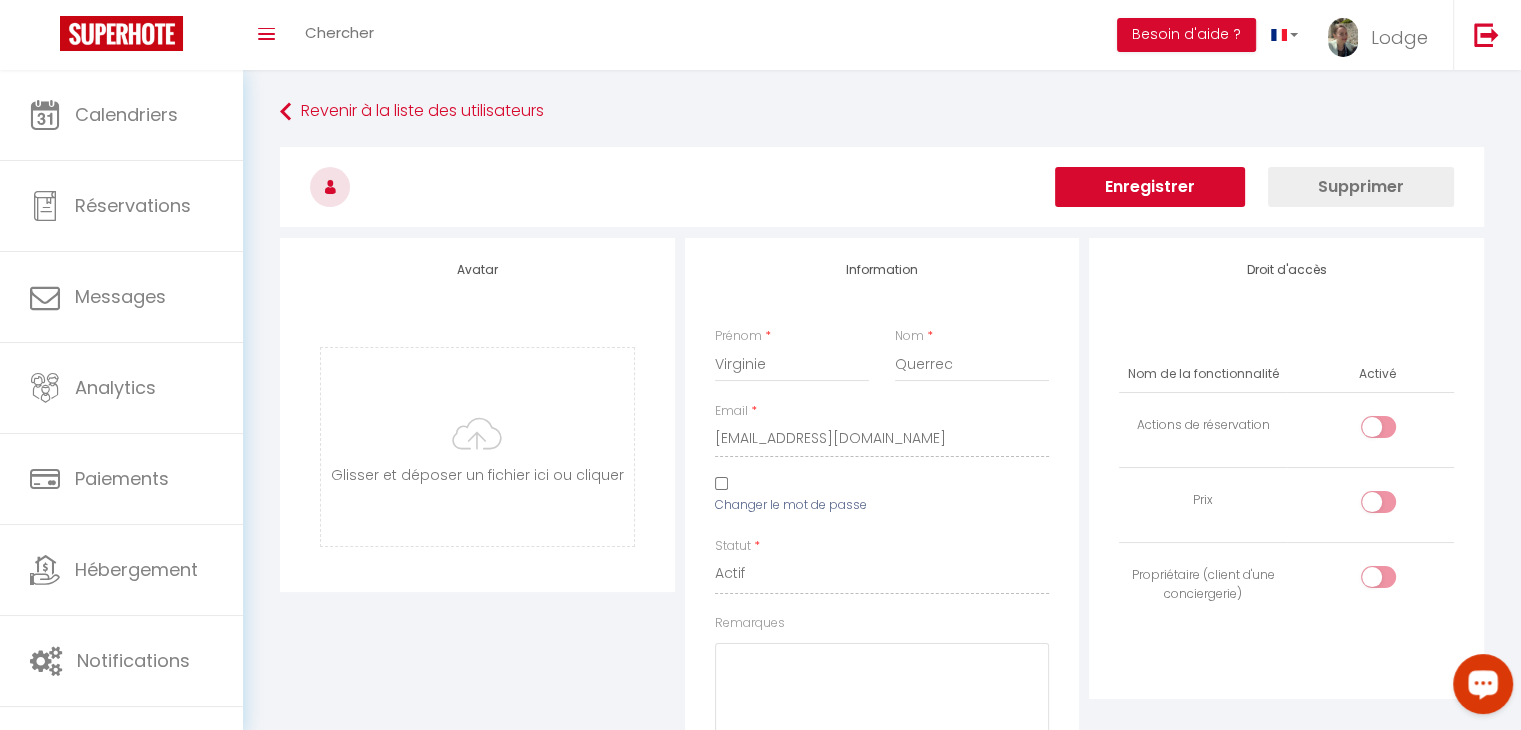 click on "Enregistrer" at bounding box center (1150, 187) 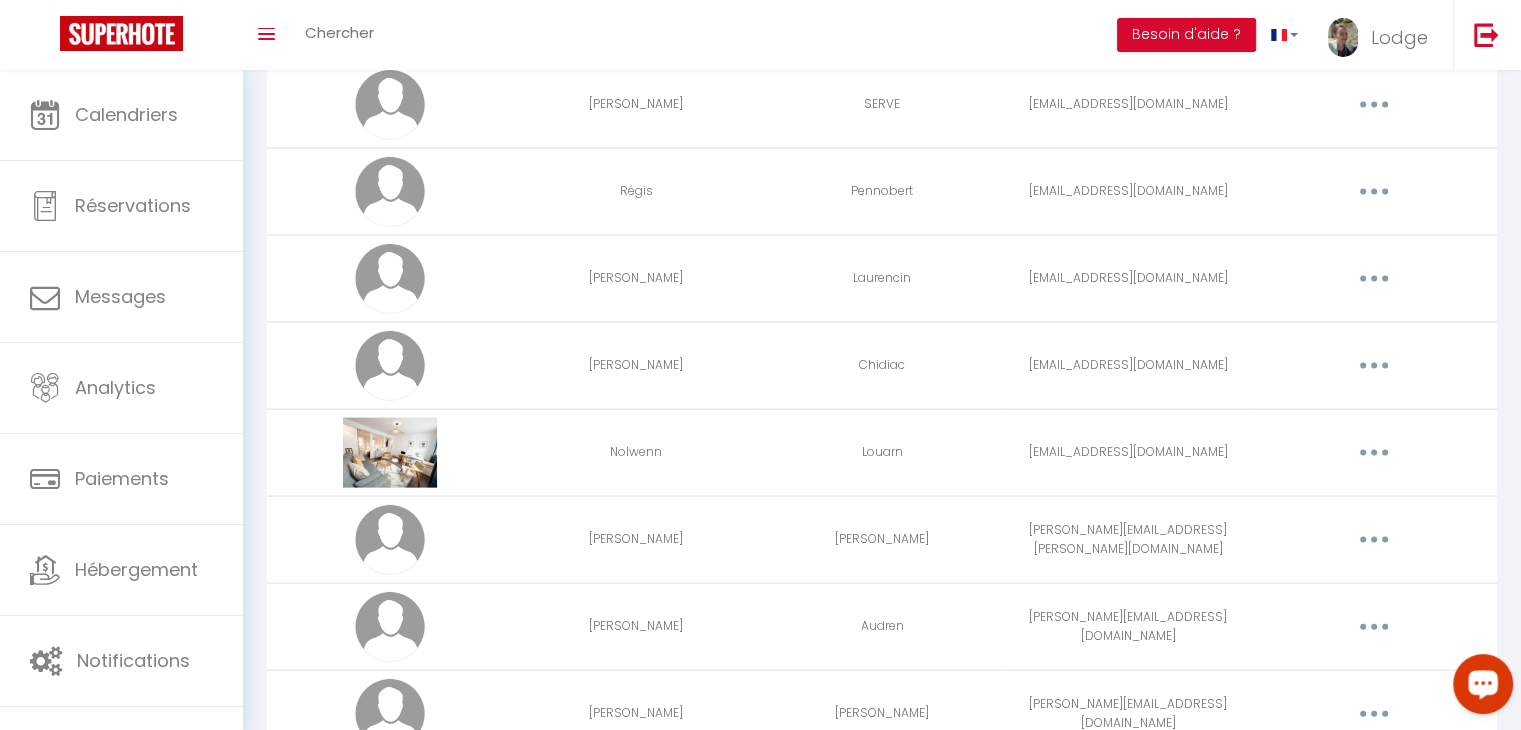 scroll, scrollTop: 4200, scrollLeft: 0, axis: vertical 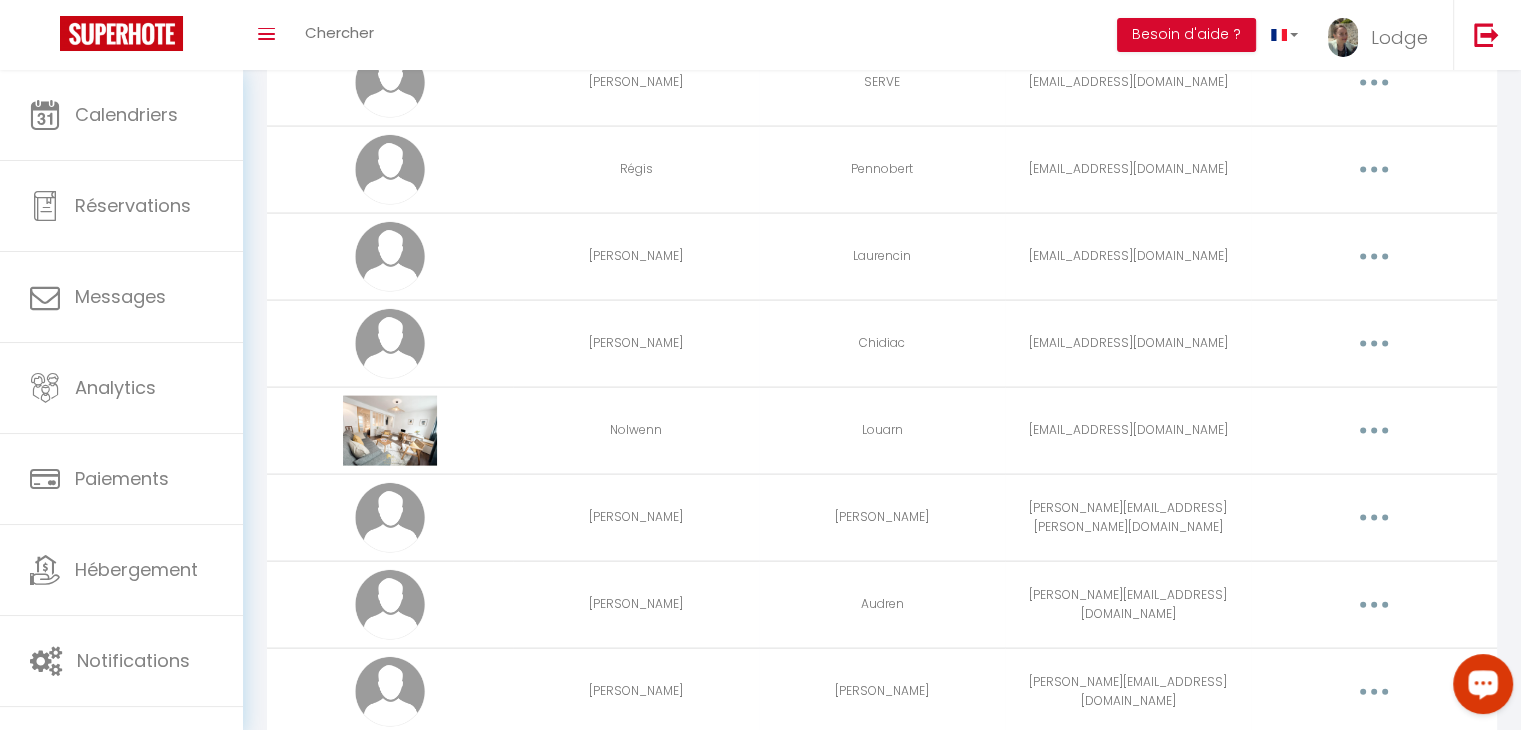 click at bounding box center [1374, 518] 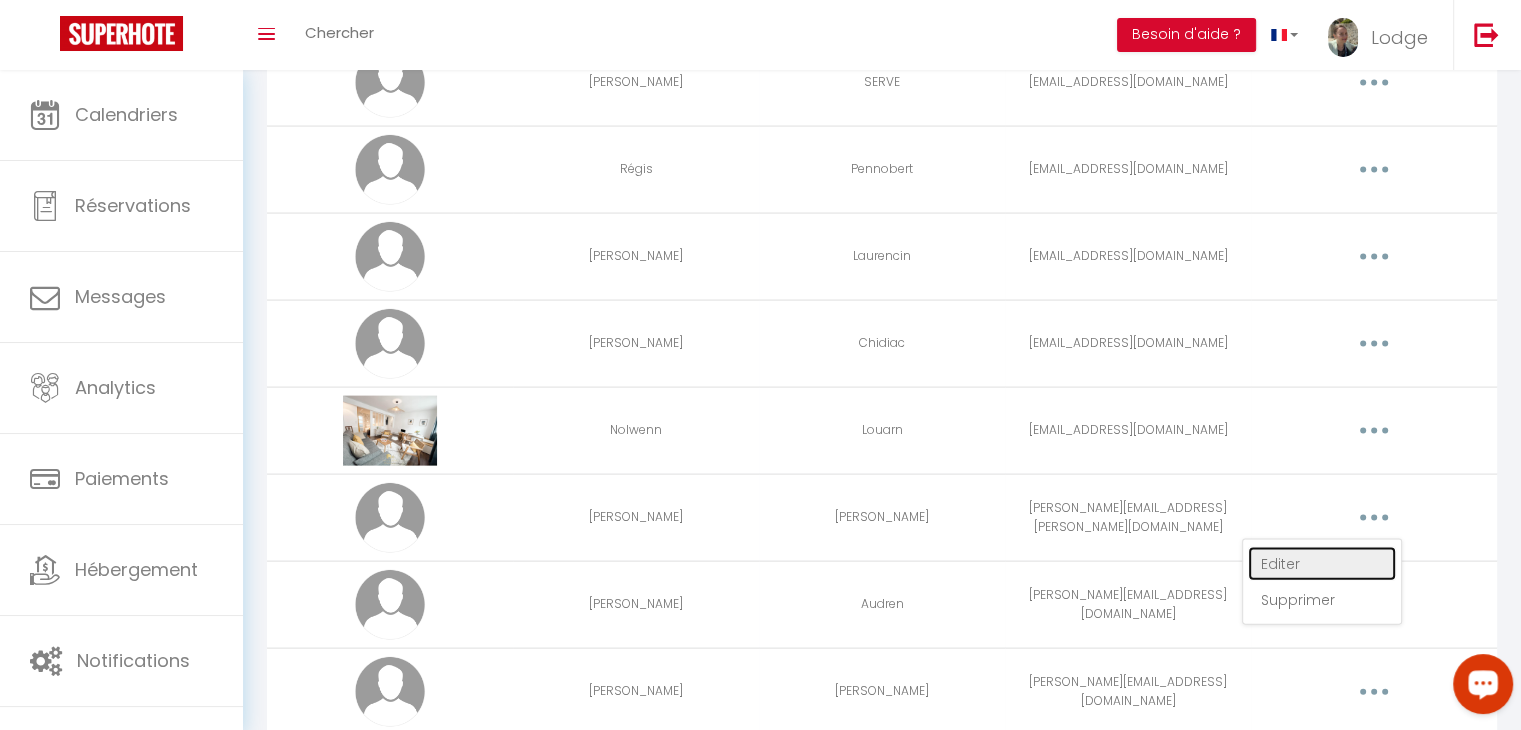 click on "Editer" at bounding box center [1322, 564] 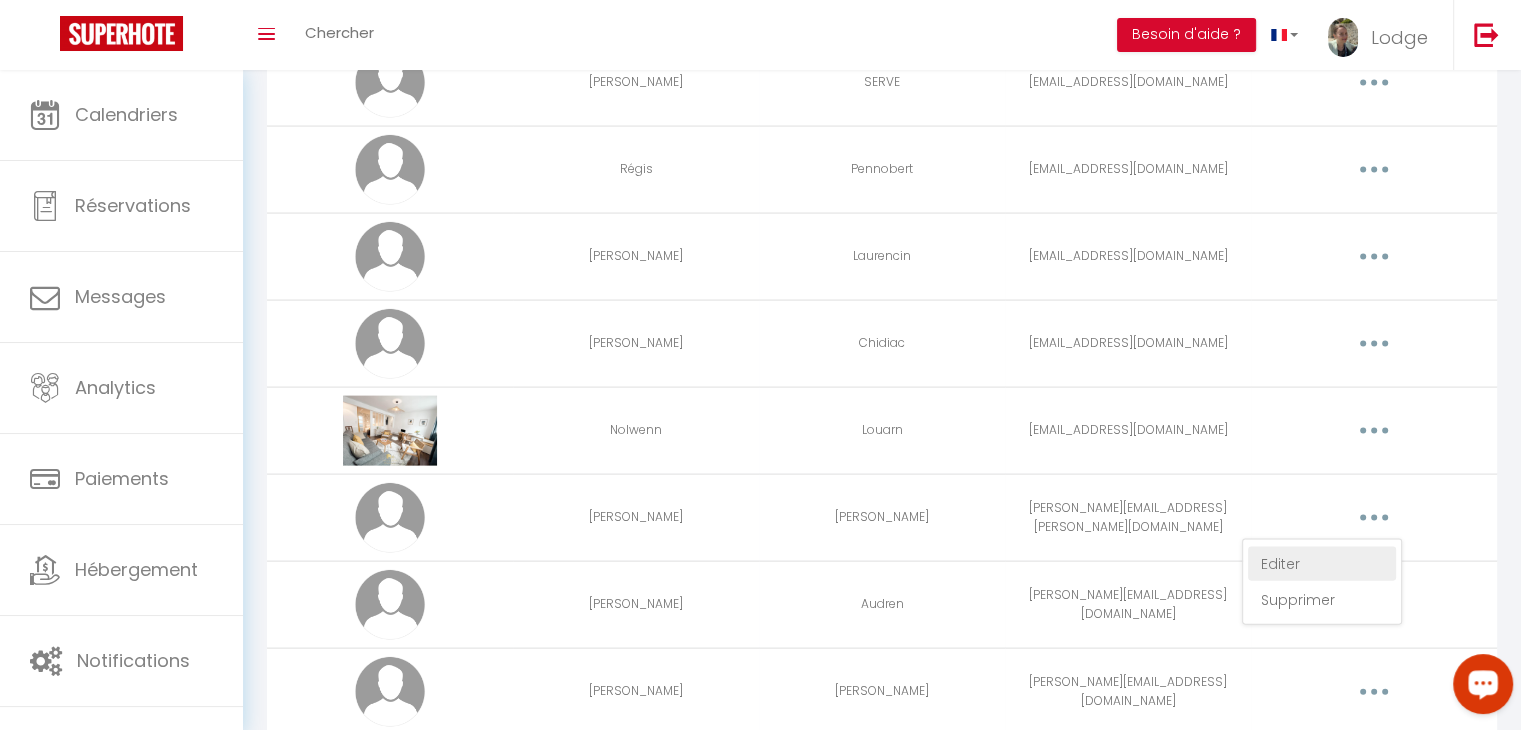 scroll, scrollTop: 70, scrollLeft: 0, axis: vertical 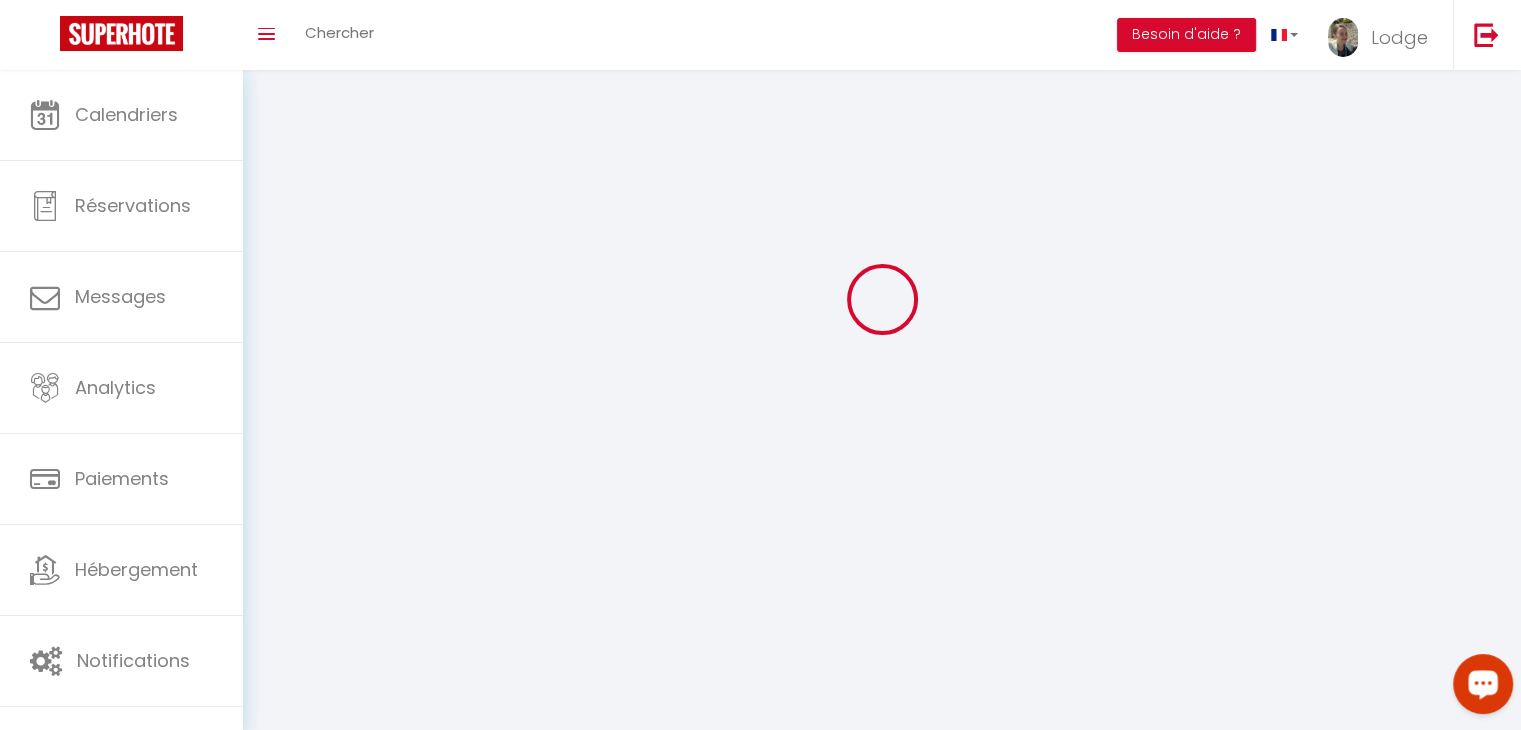 type on "[PERSON_NAME]" 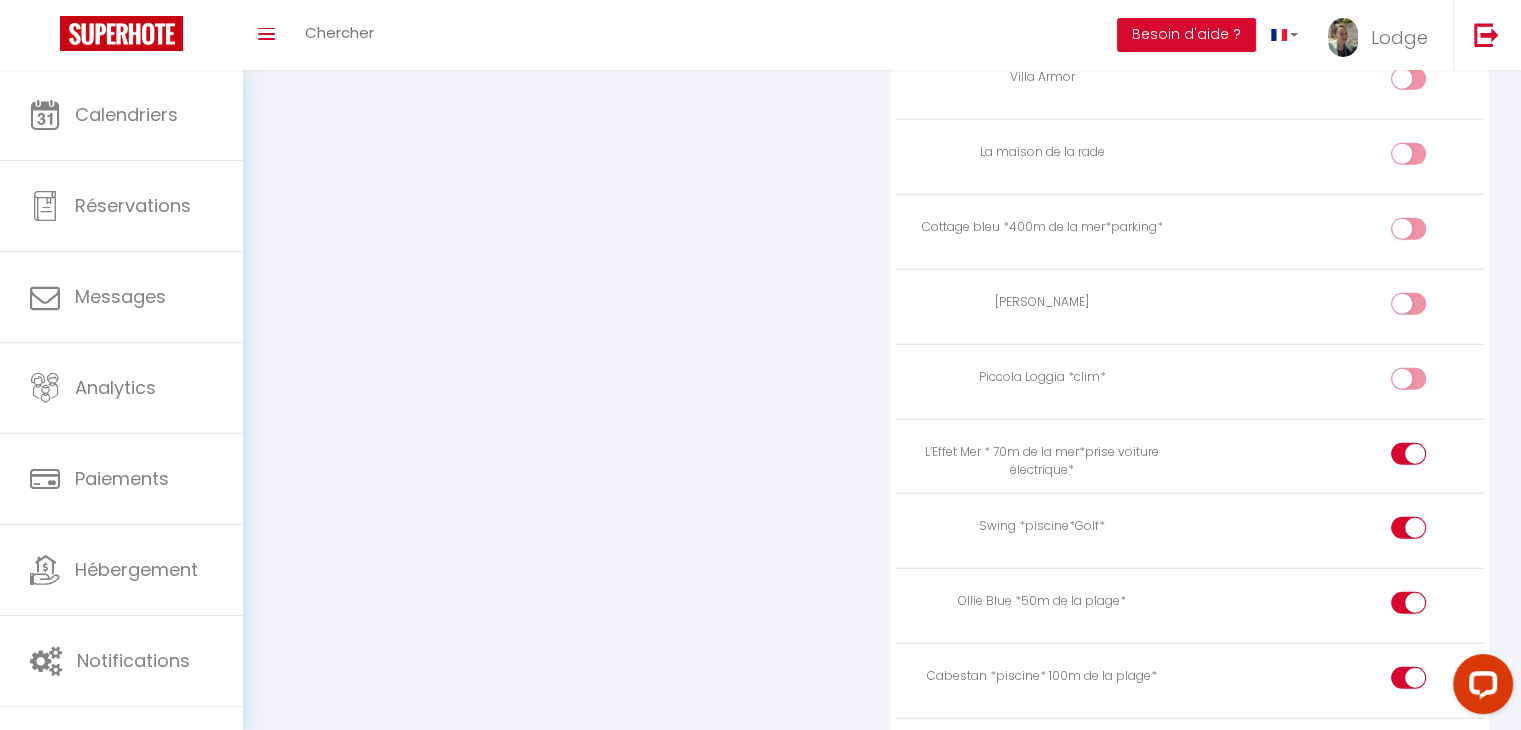 scroll, scrollTop: 4996, scrollLeft: 0, axis: vertical 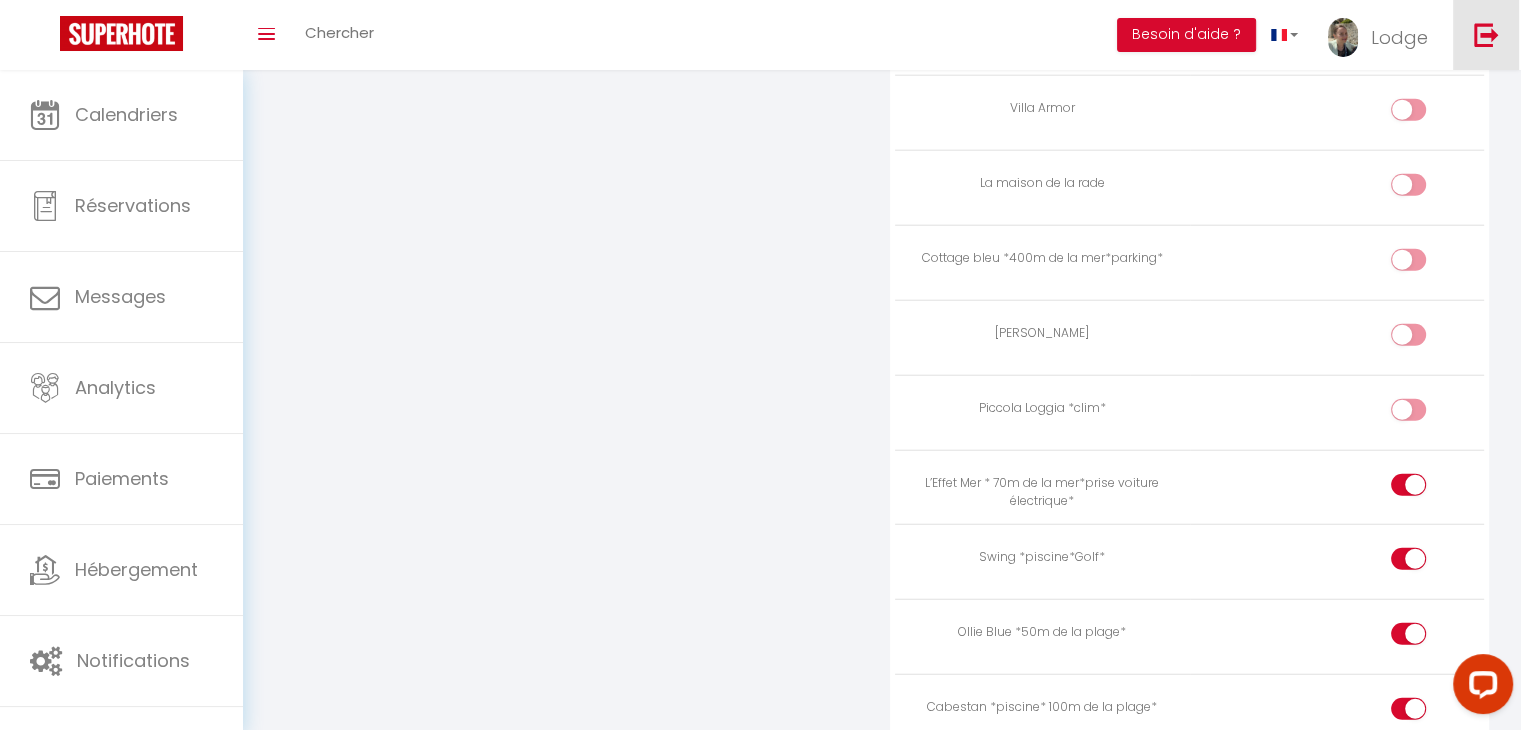 click at bounding box center [1486, 34] 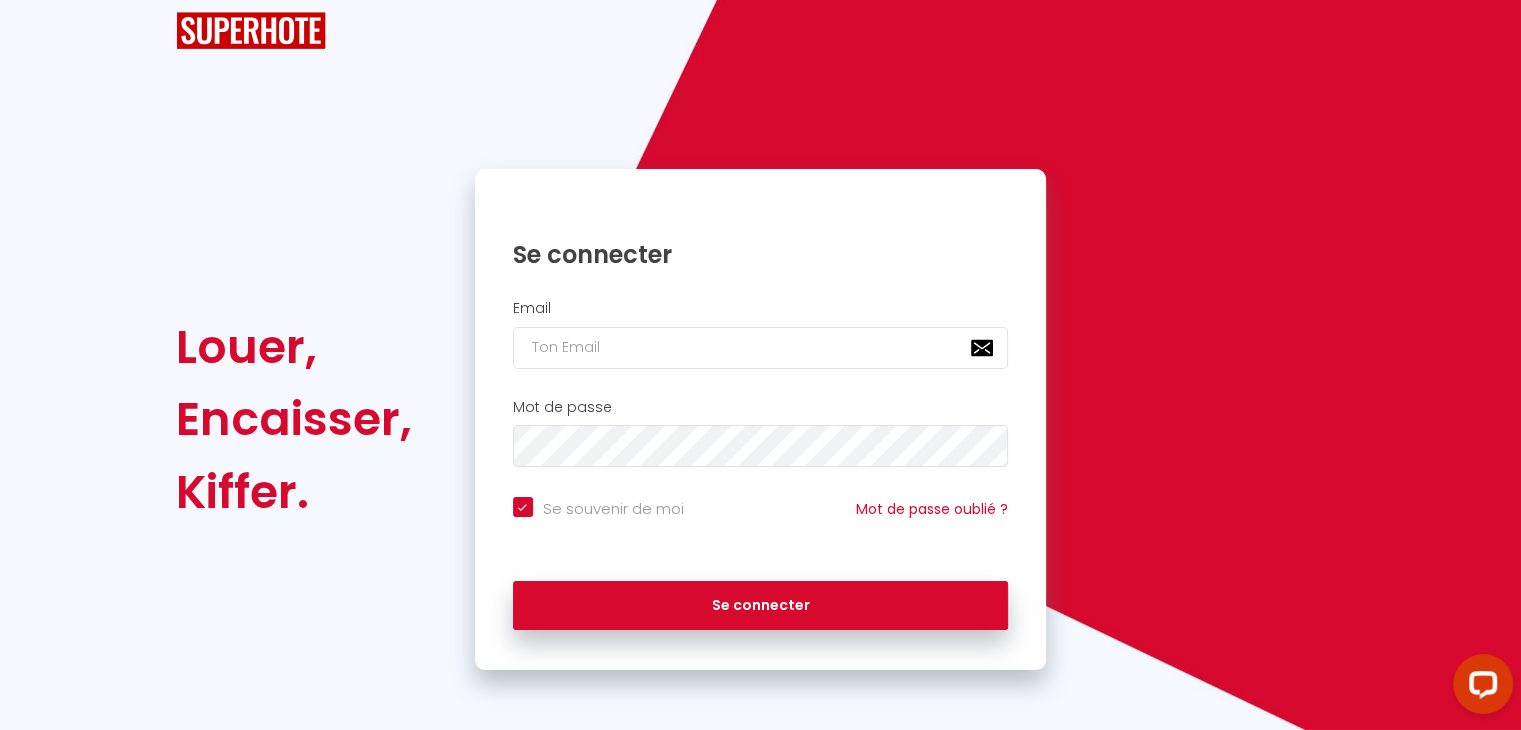checkbox on "true" 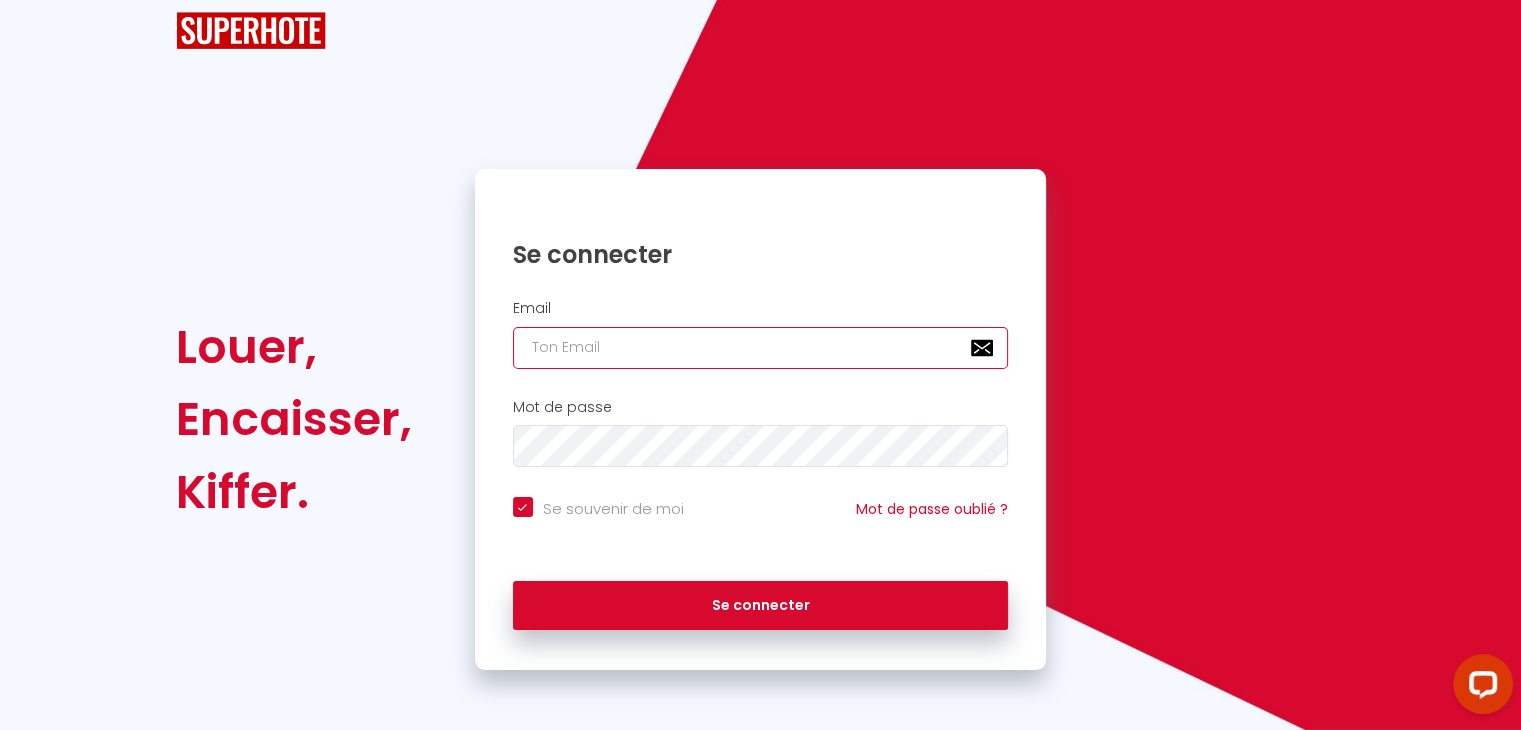 type on "[PERSON_NAME][EMAIL_ADDRESS][DOMAIN_NAME]" 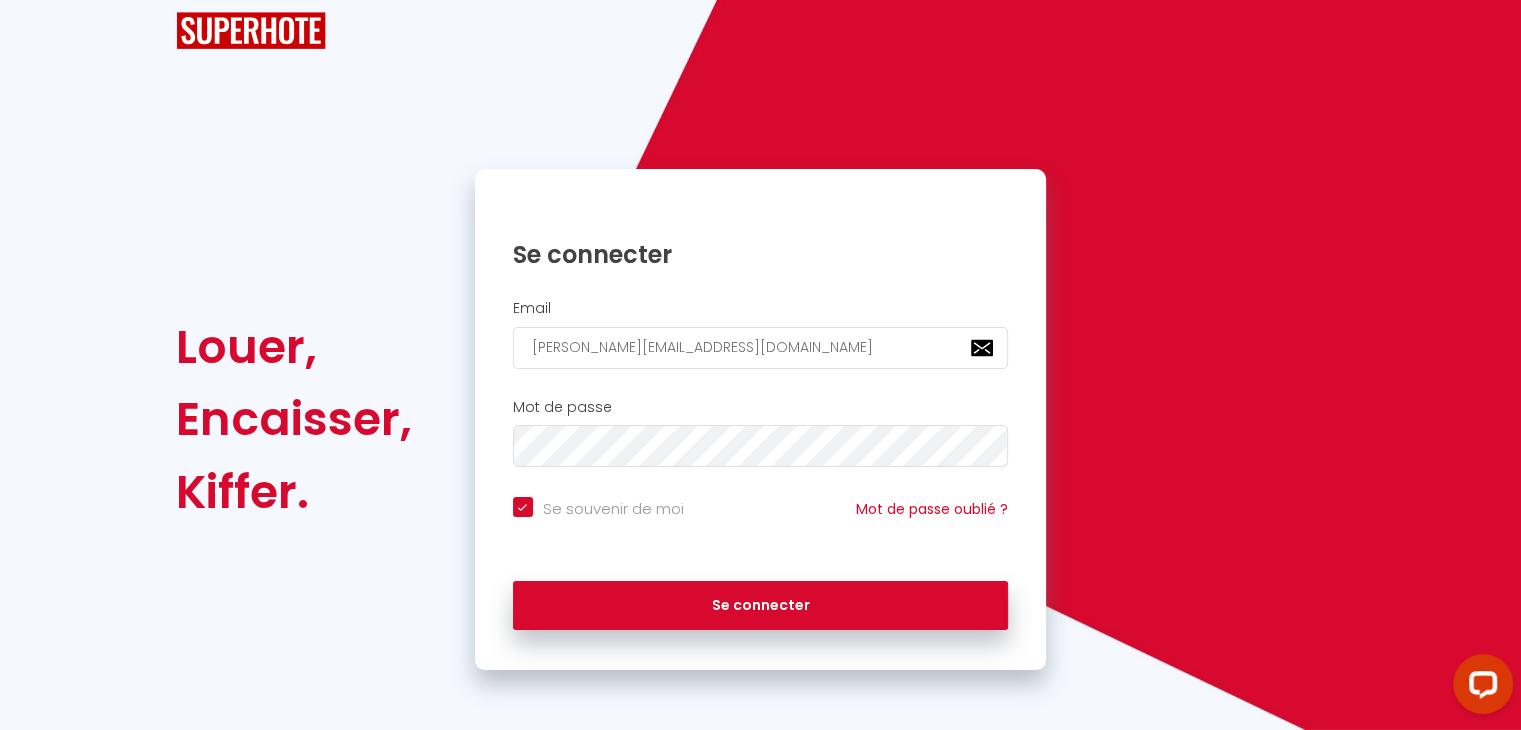 checkbox on "true" 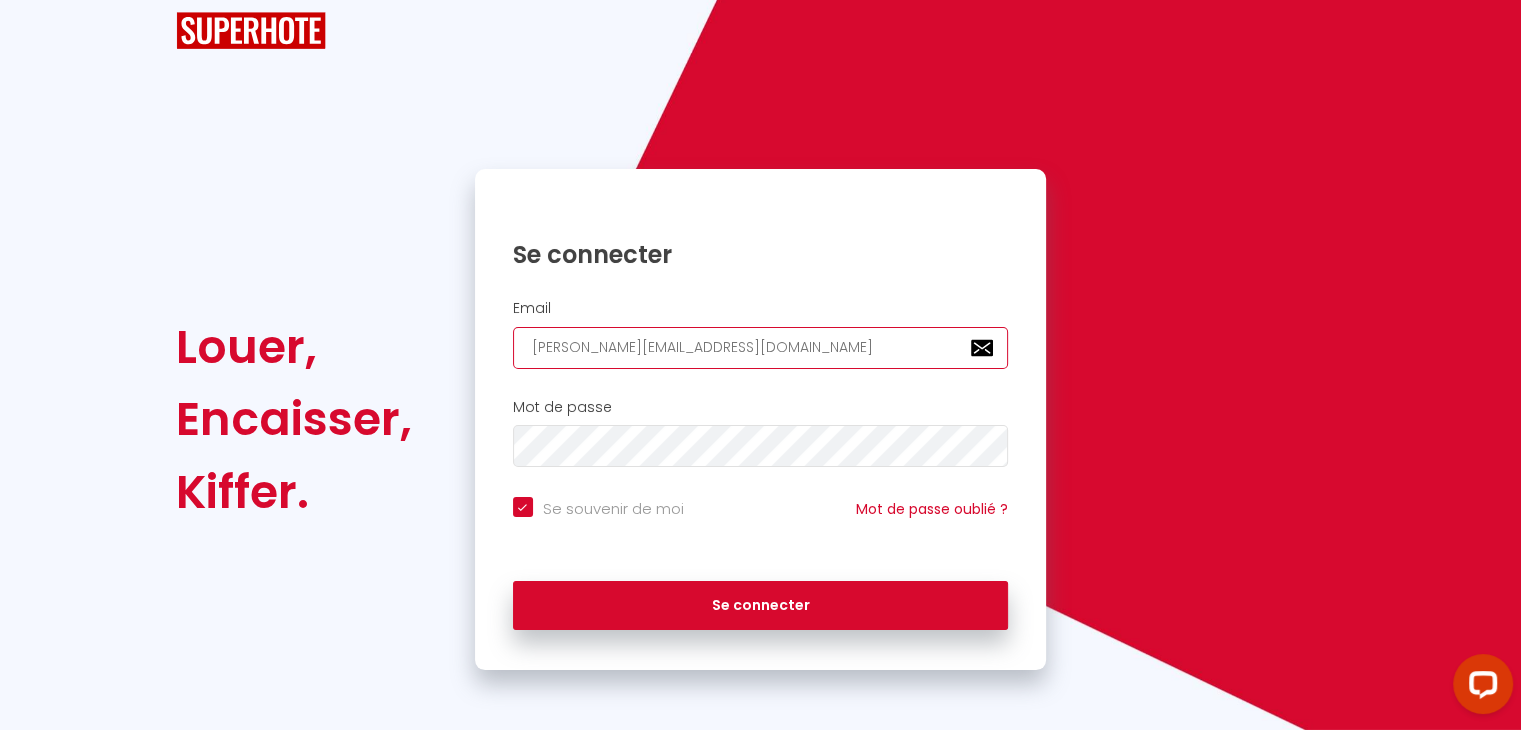 click on "[PERSON_NAME][EMAIL_ADDRESS][DOMAIN_NAME]" at bounding box center [761, 348] 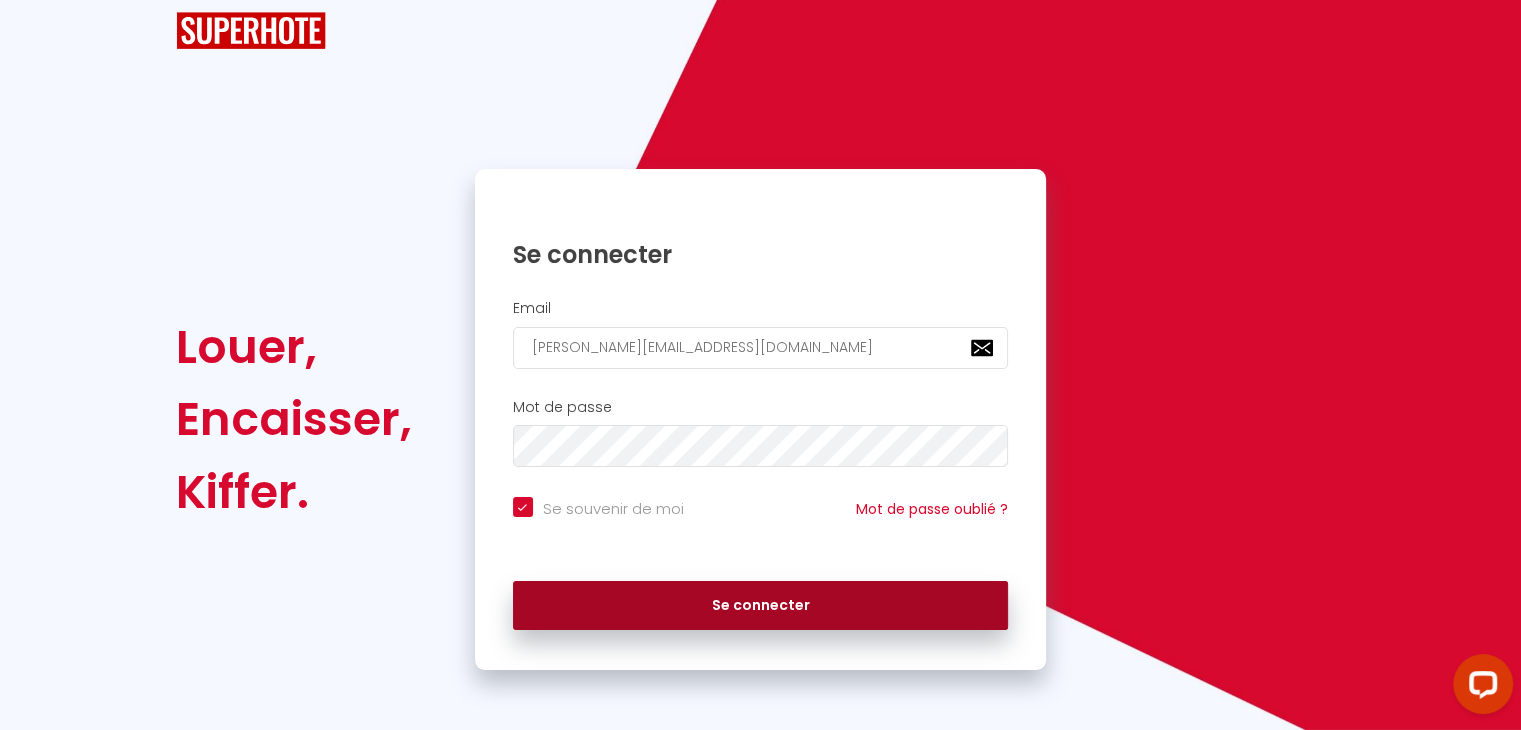 click on "Se connecter" at bounding box center (761, 606) 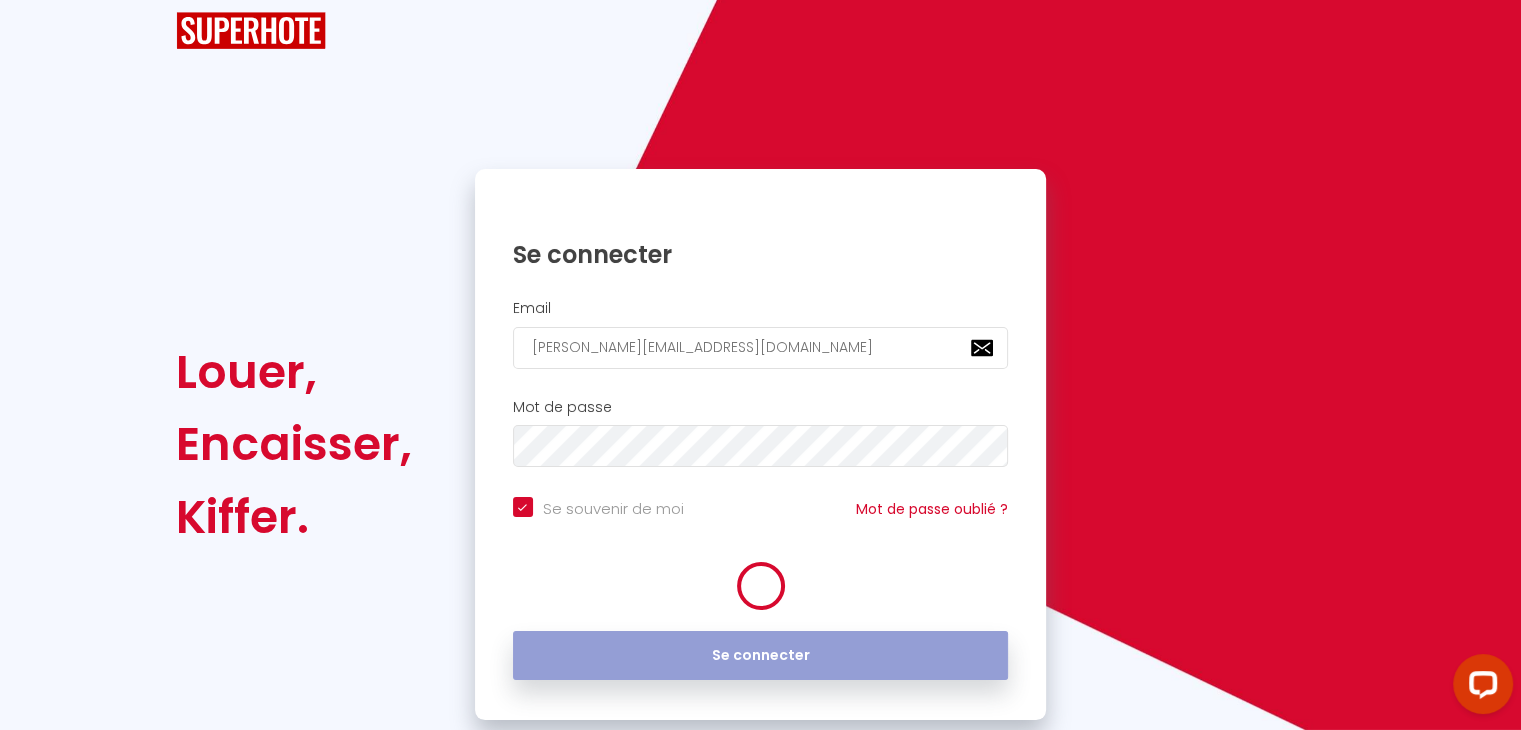 scroll, scrollTop: 0, scrollLeft: 0, axis: both 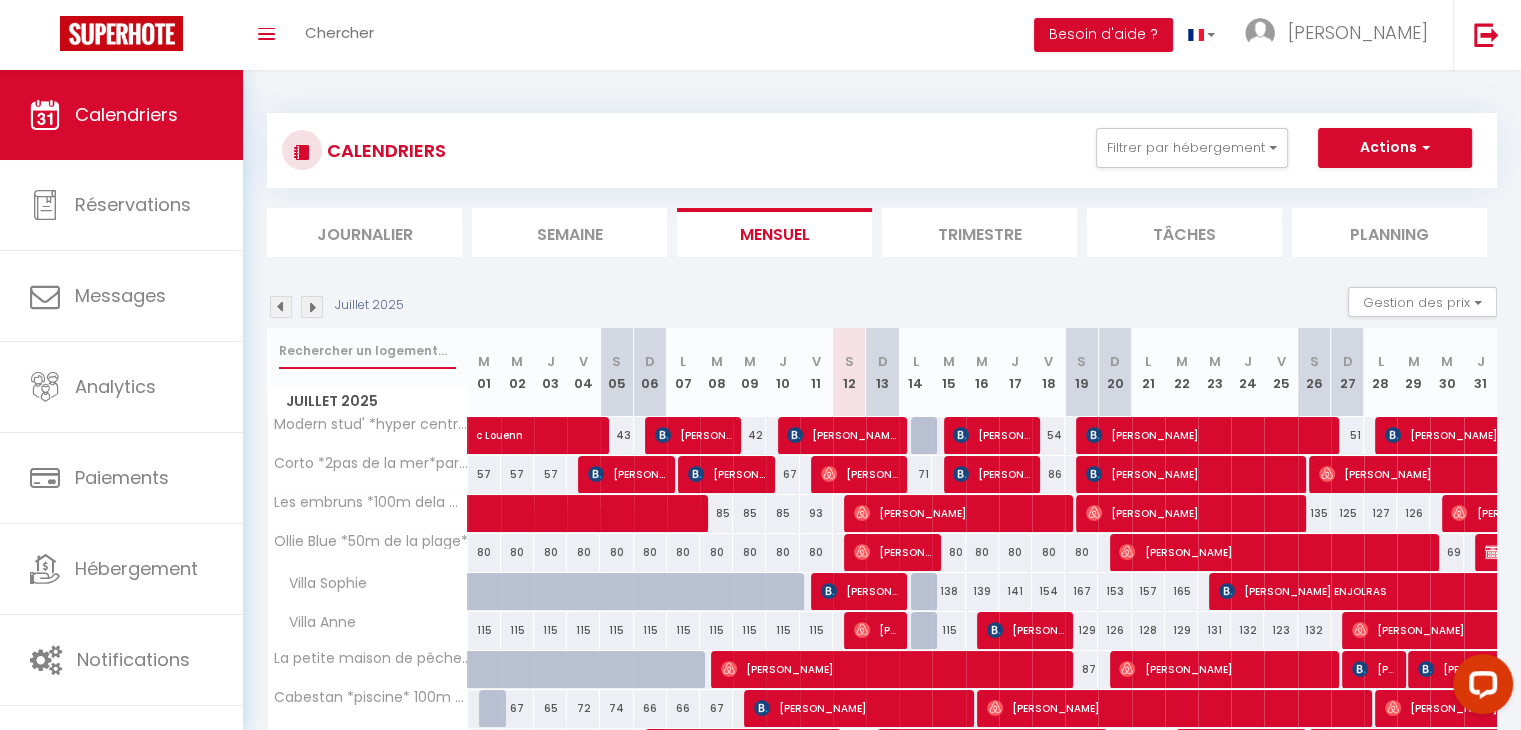 click at bounding box center [367, 351] 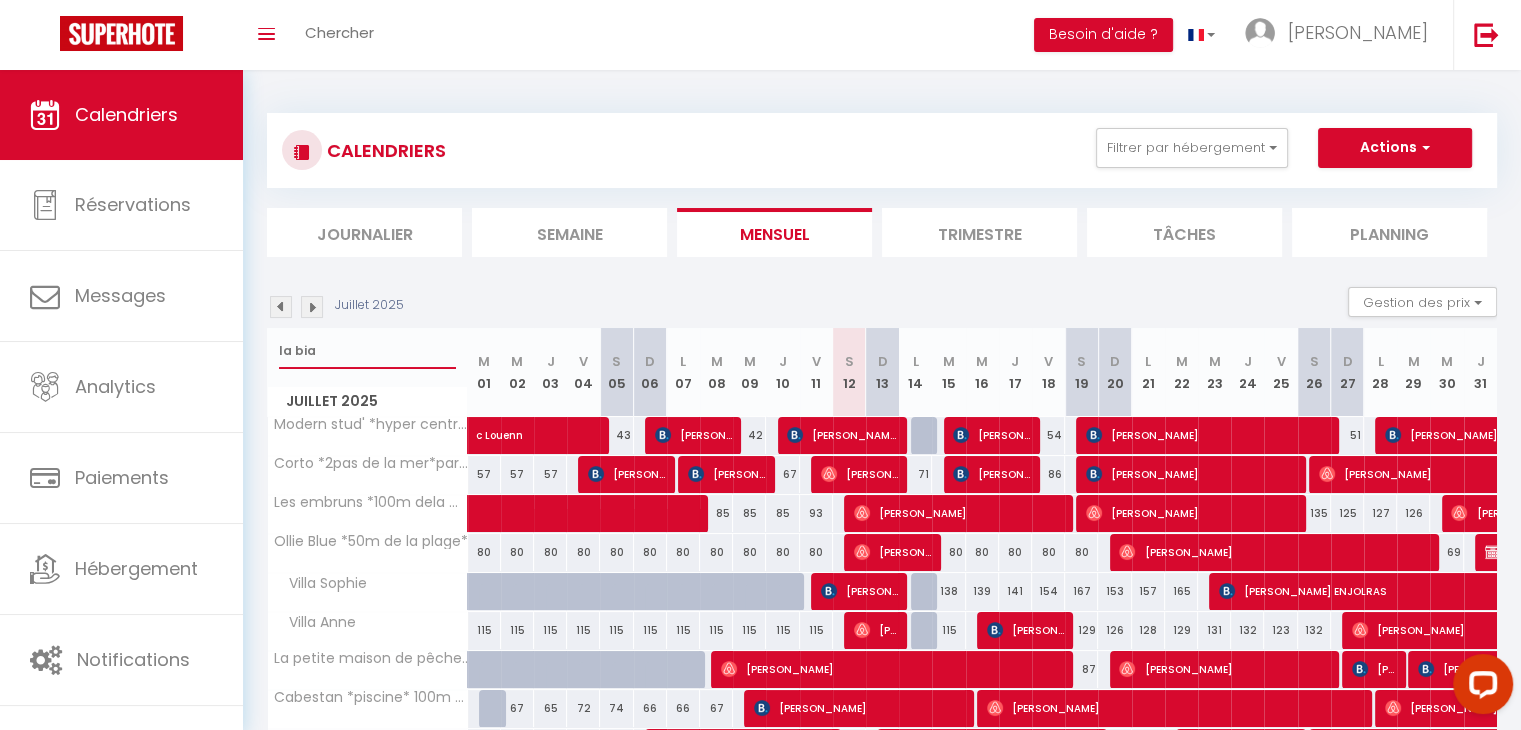 click on "la bia" at bounding box center (367, 351) 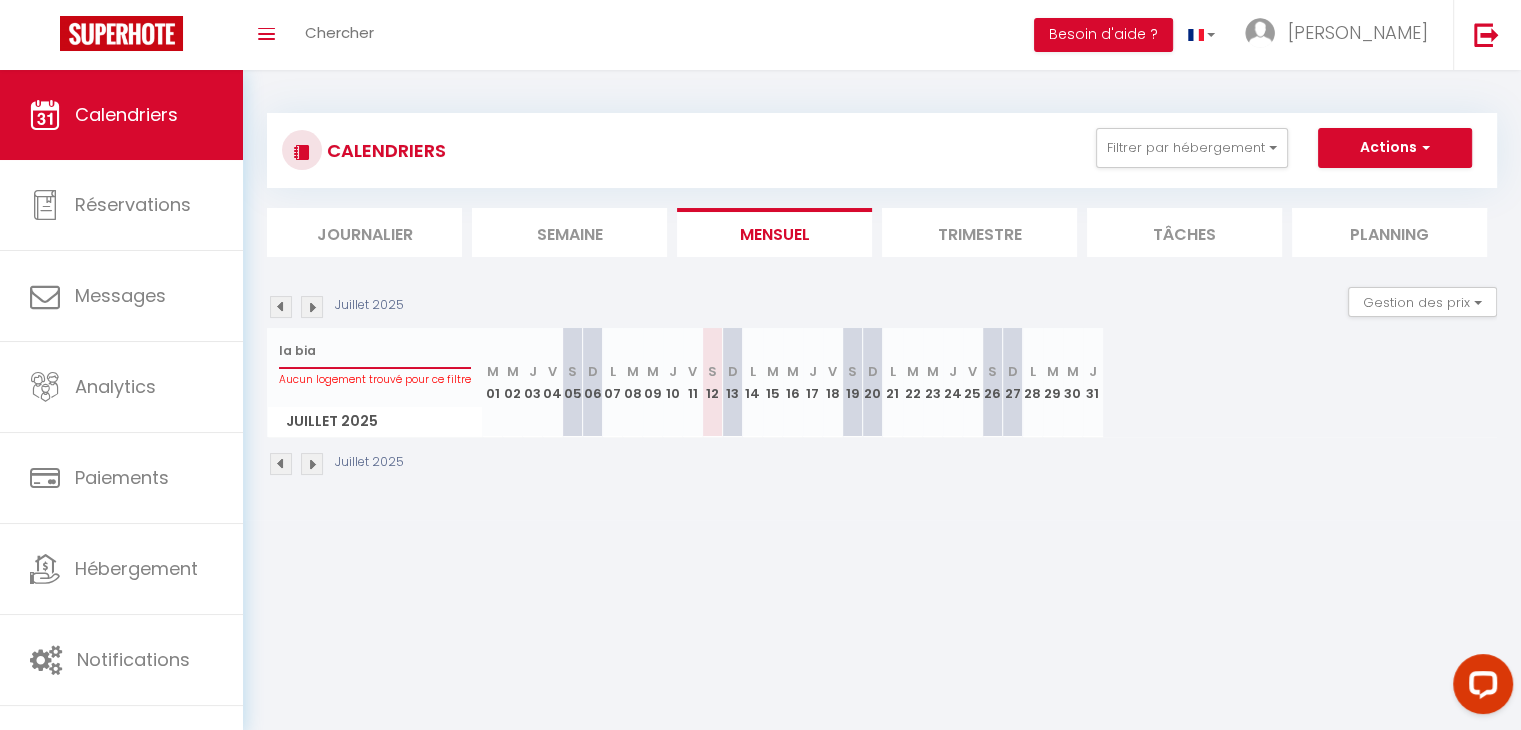 click on "la bia" at bounding box center (375, 351) 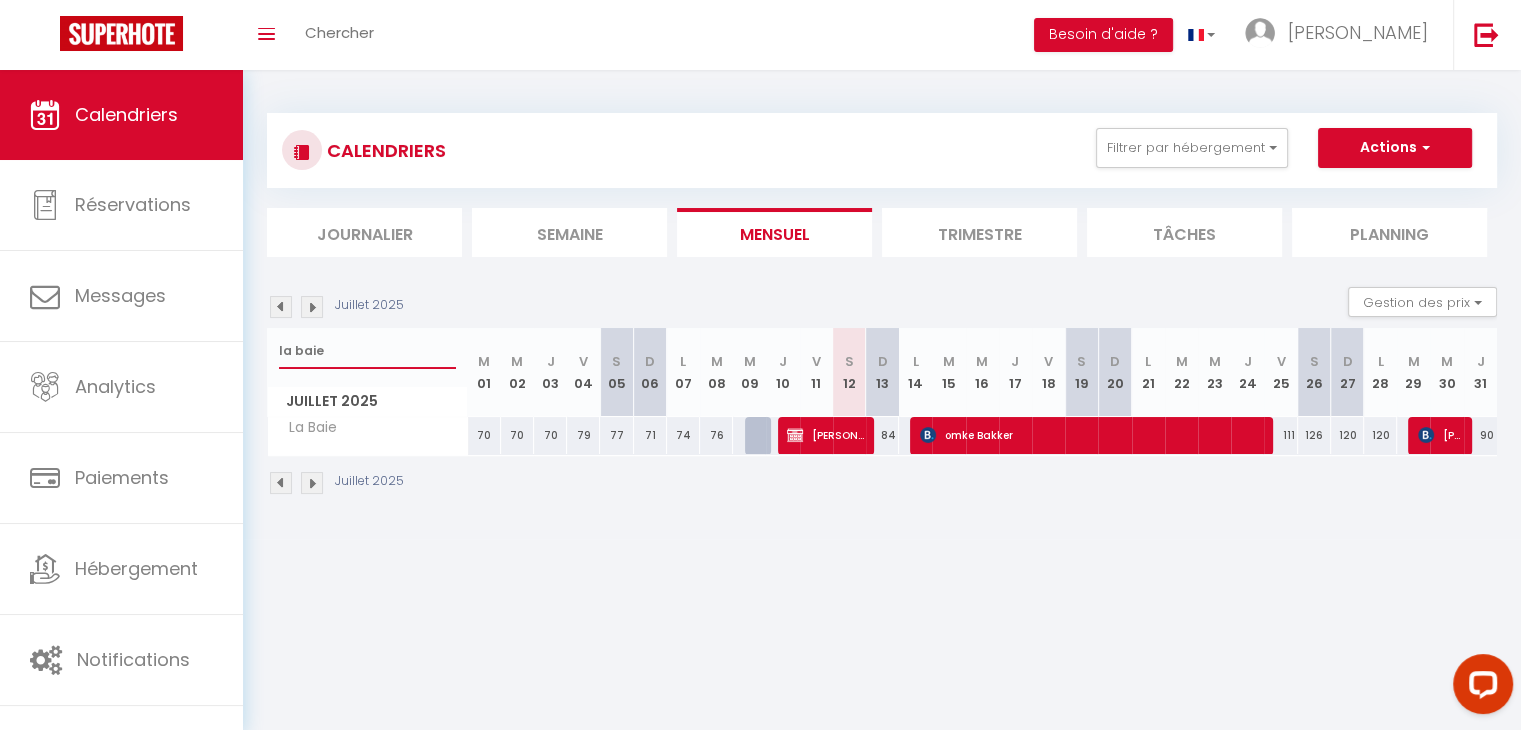 click on "la baie" at bounding box center [367, 351] 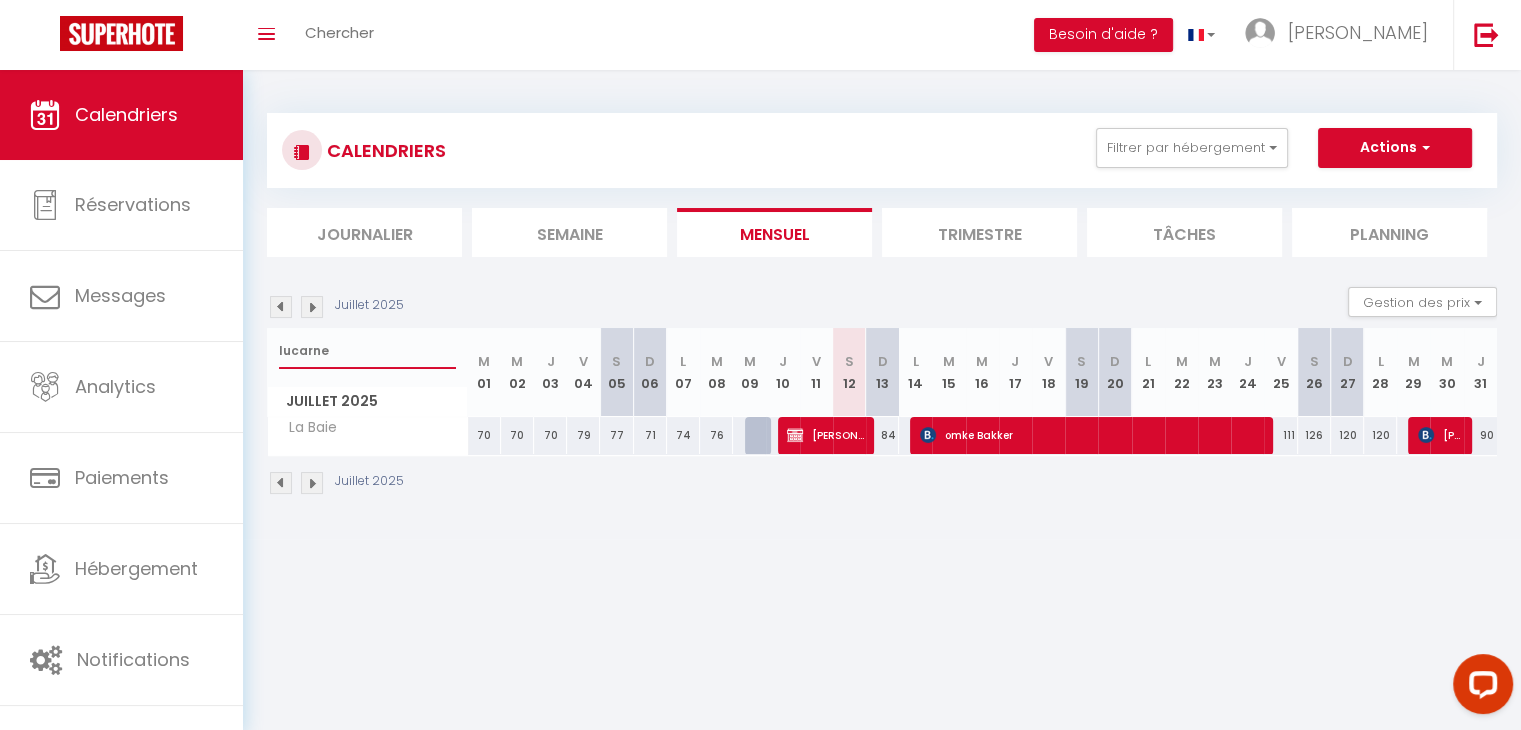 type on "lucarne" 